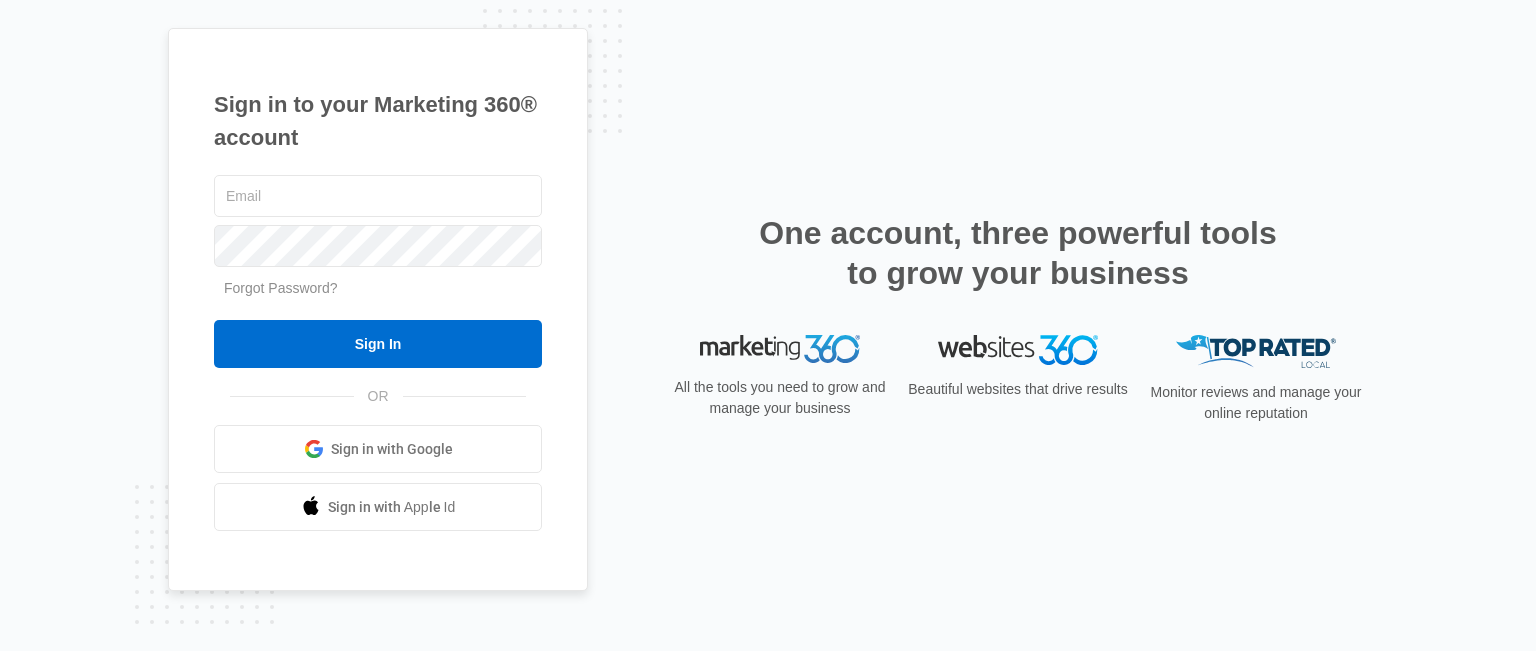 scroll, scrollTop: 0, scrollLeft: 0, axis: both 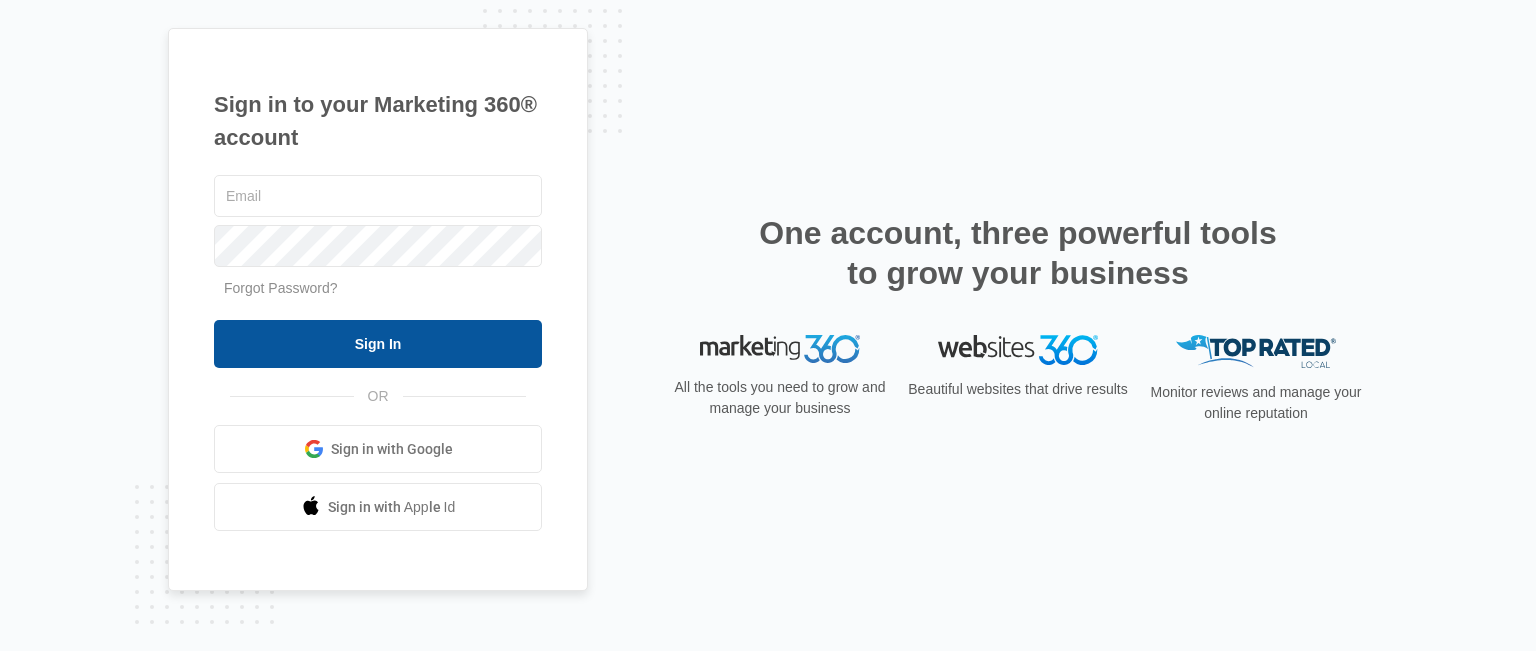 type on "alegriagardens@gmail.com" 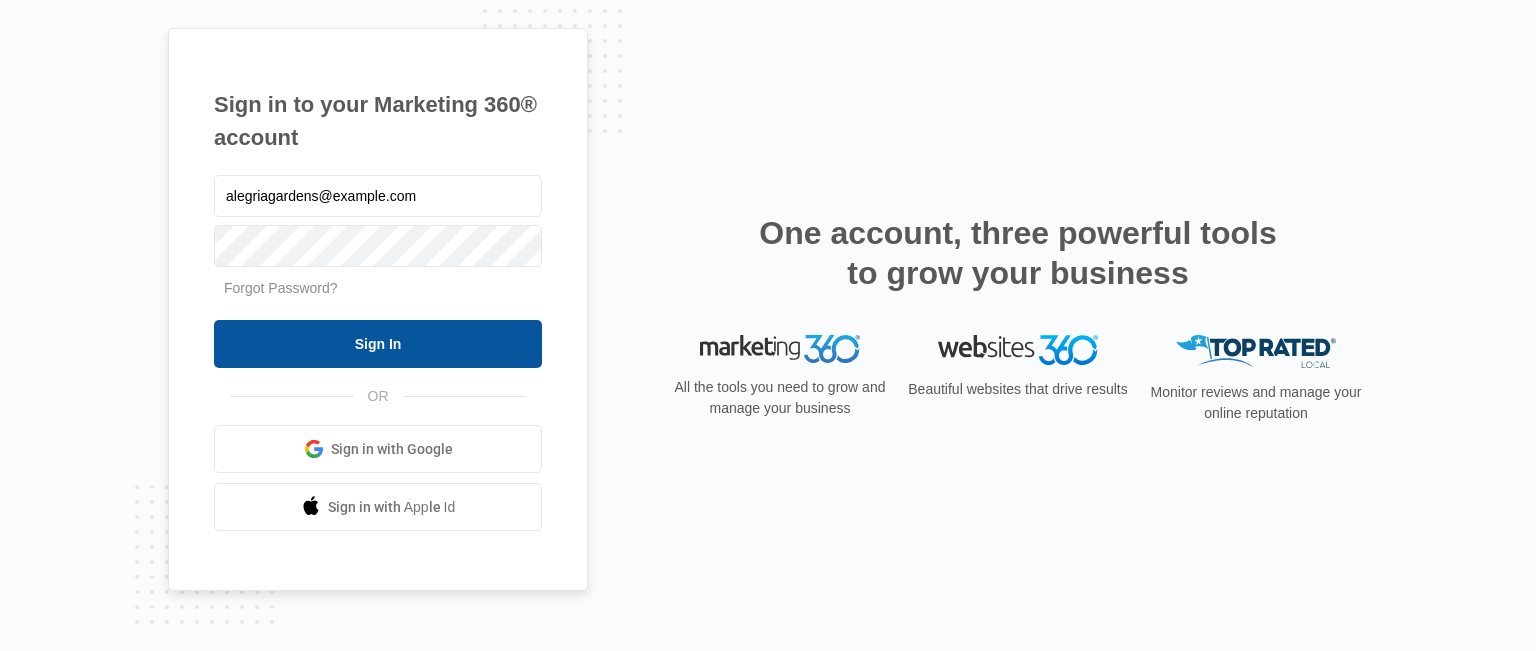 click on "Sign In" at bounding box center (378, 344) 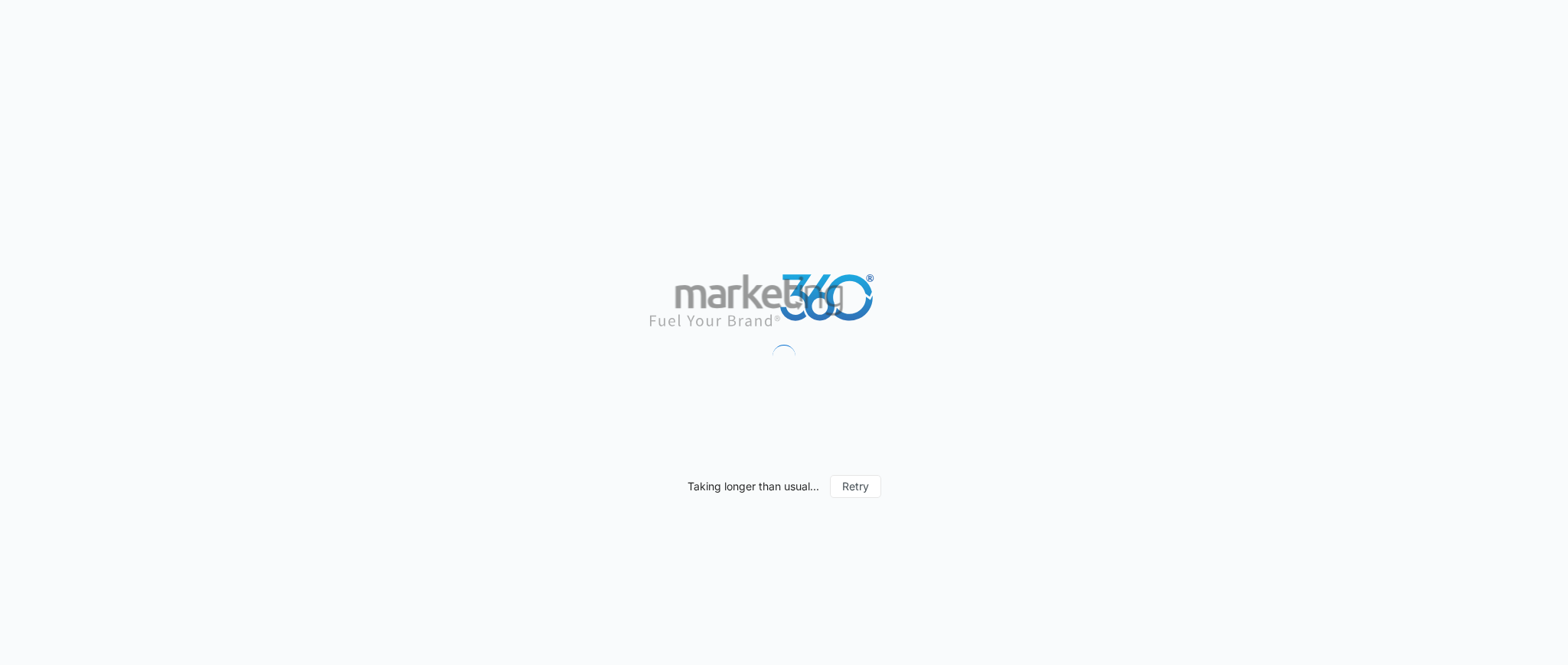 scroll, scrollTop: 0, scrollLeft: 0, axis: both 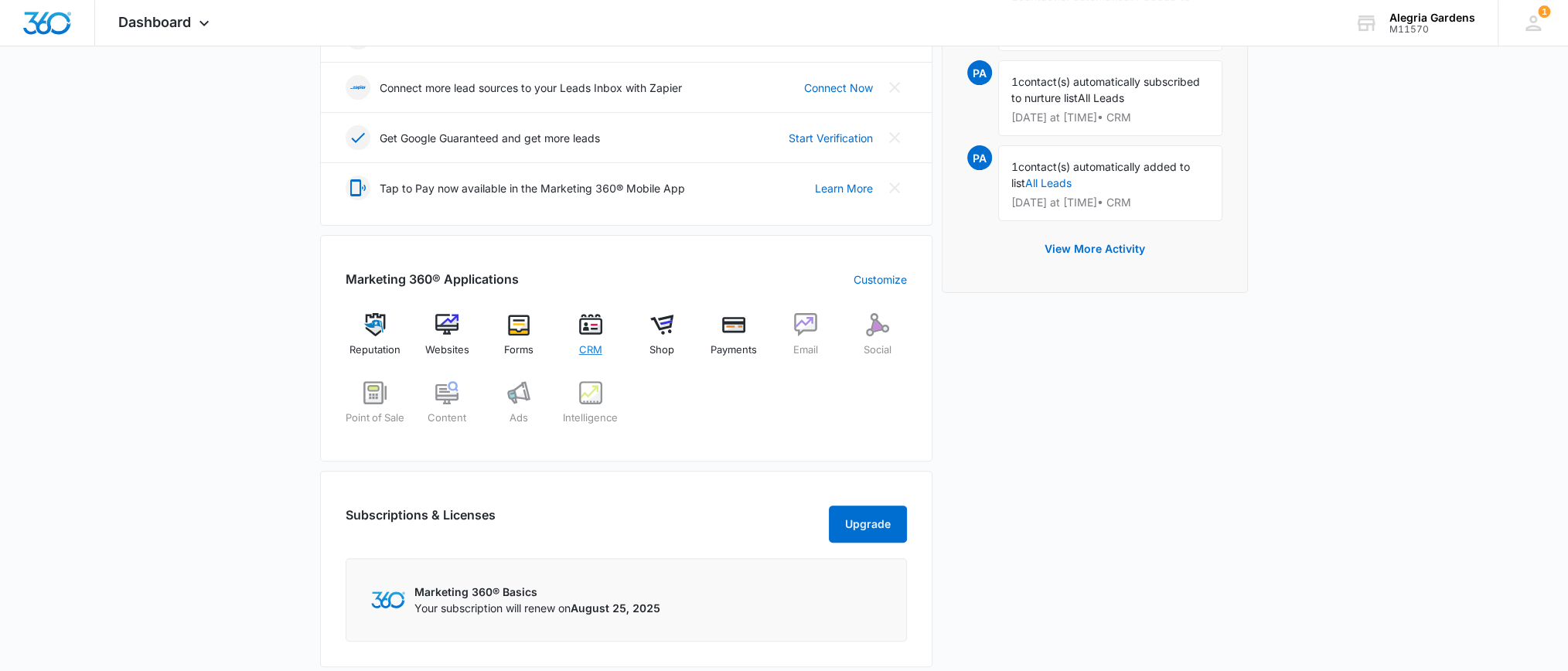 click on "CRM" at bounding box center [591, 350] 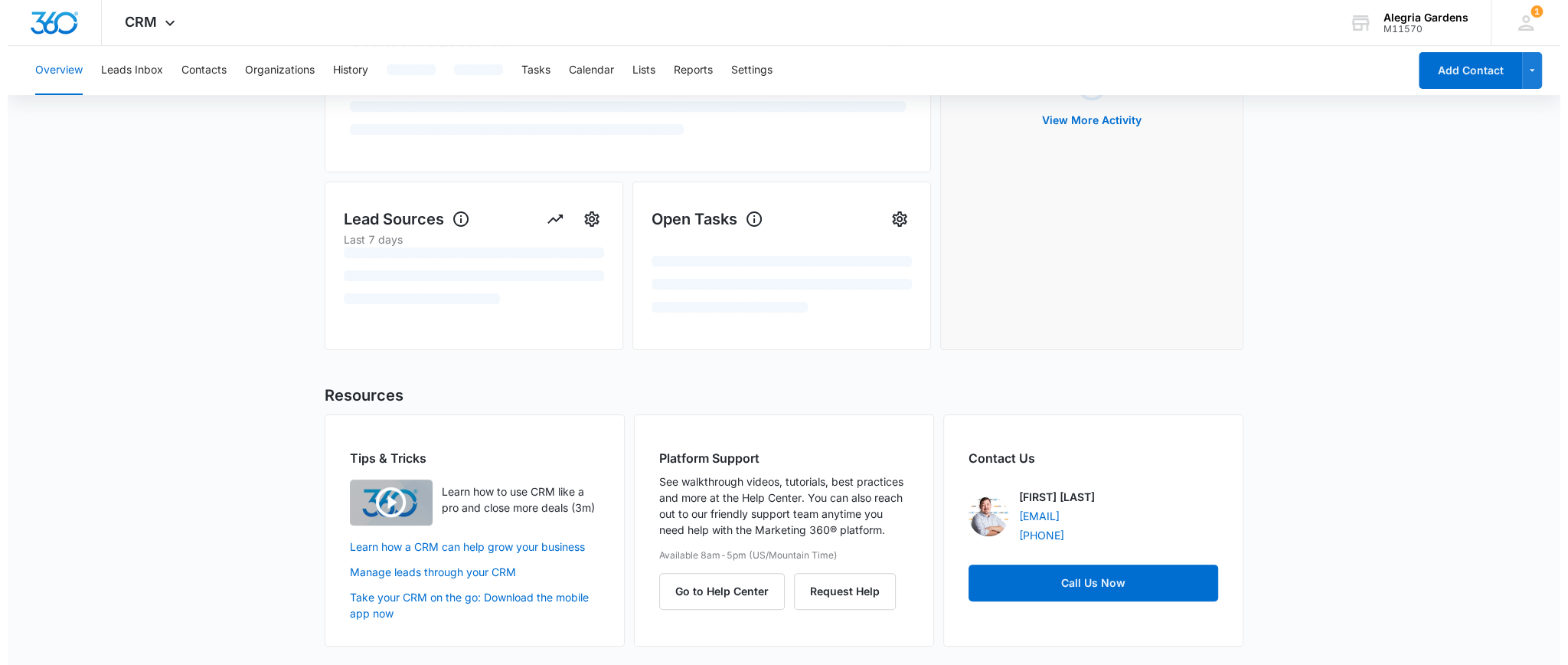 scroll, scrollTop: 0, scrollLeft: 0, axis: both 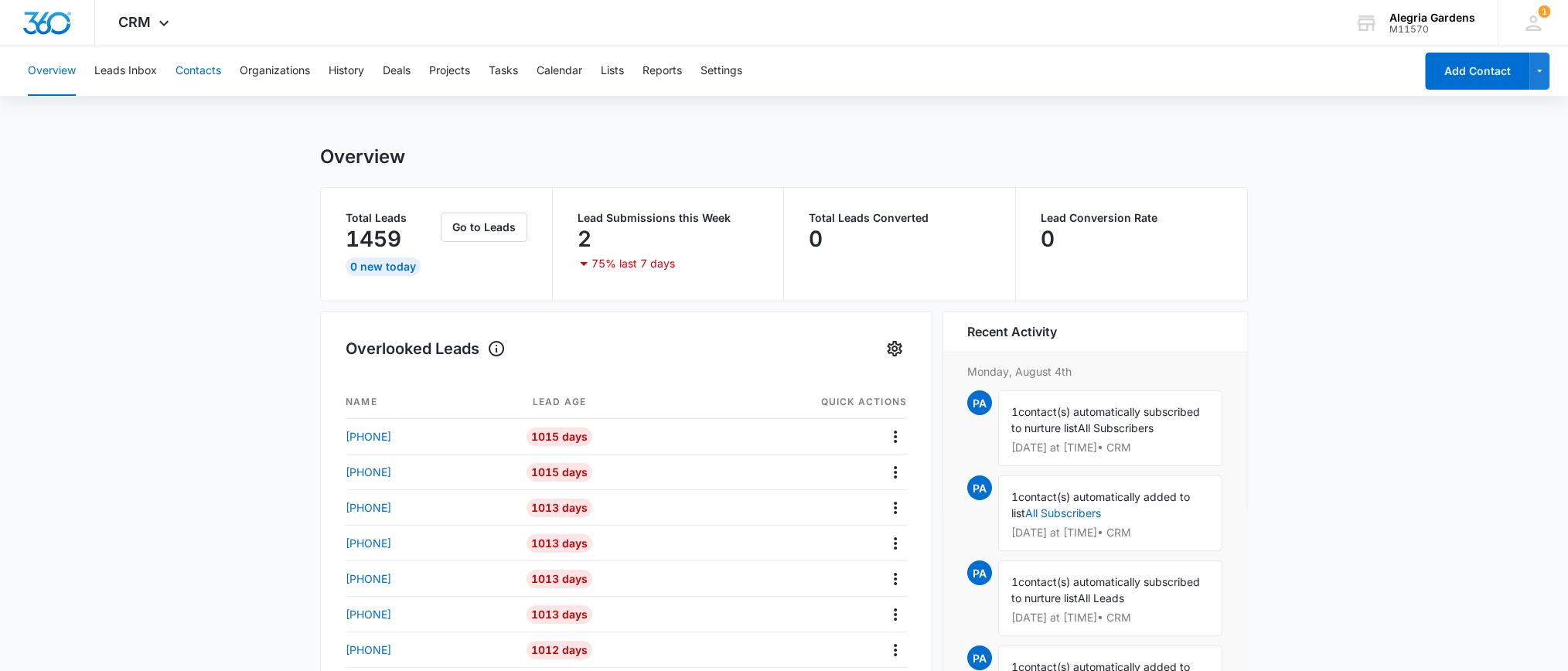 click on "Contacts" at bounding box center [198, 71] 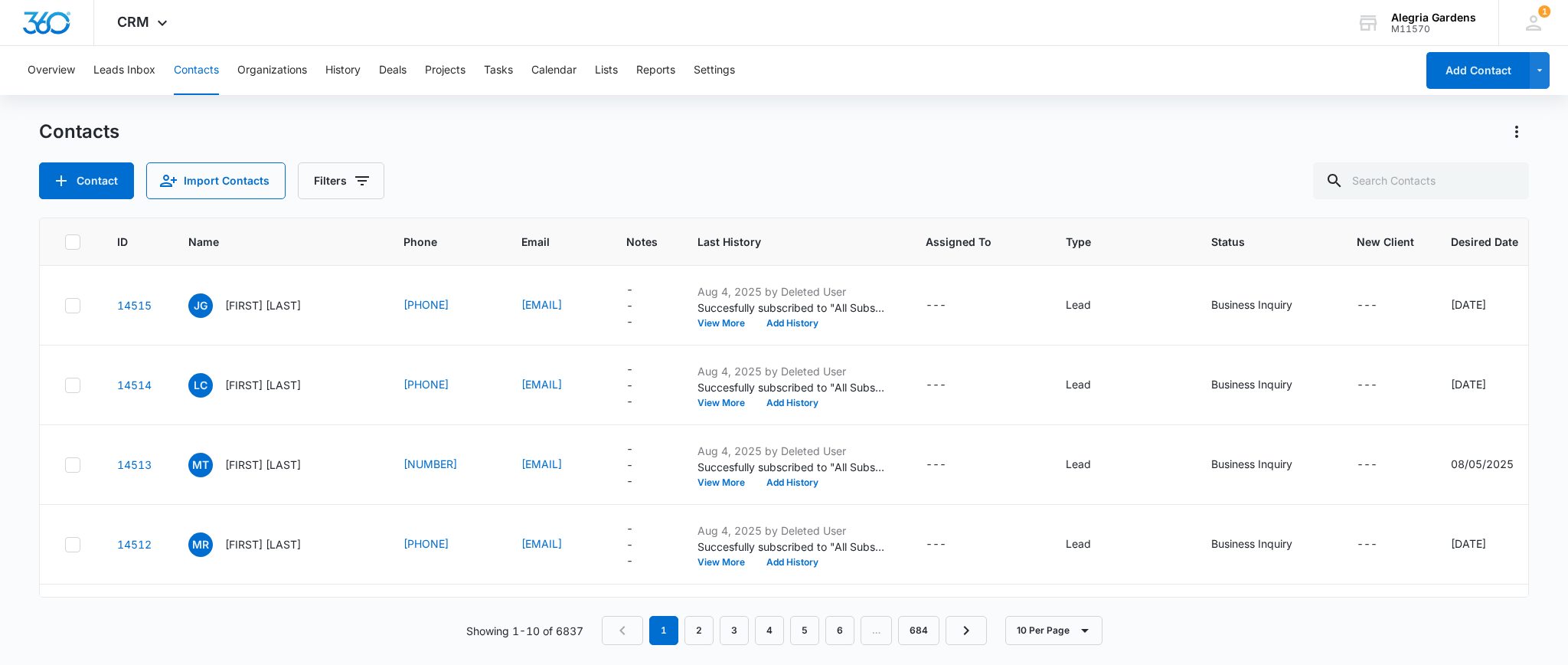 click on "Contacts" at bounding box center [196, 70] 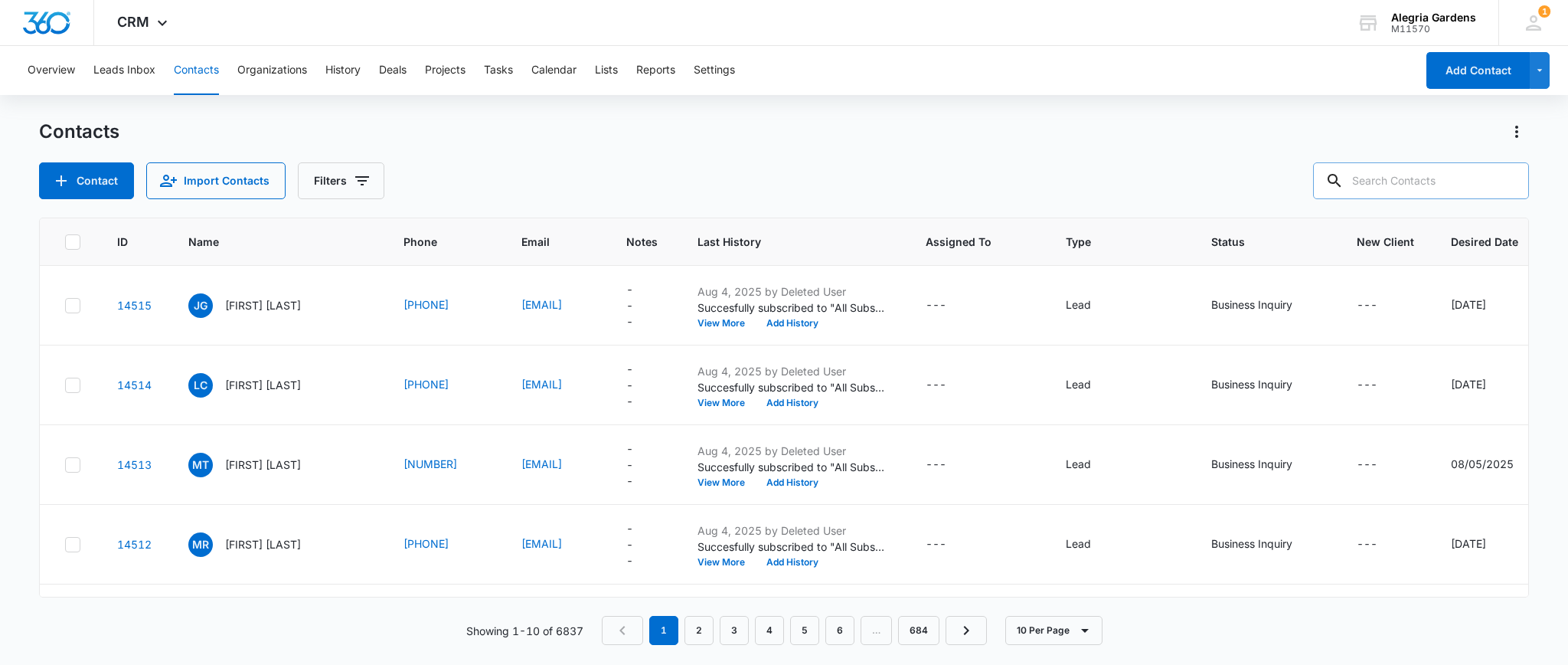 click at bounding box center [1421, 181] 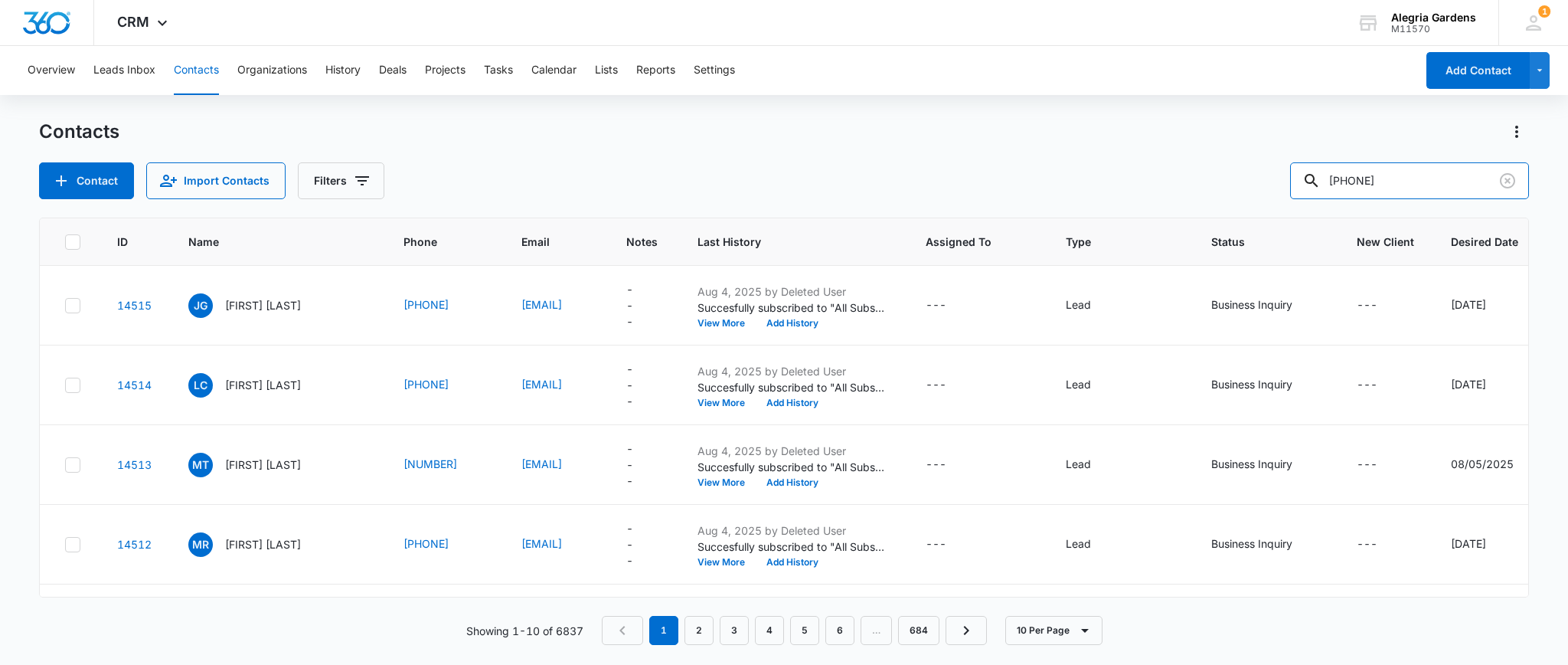 type on "[PHONE]" 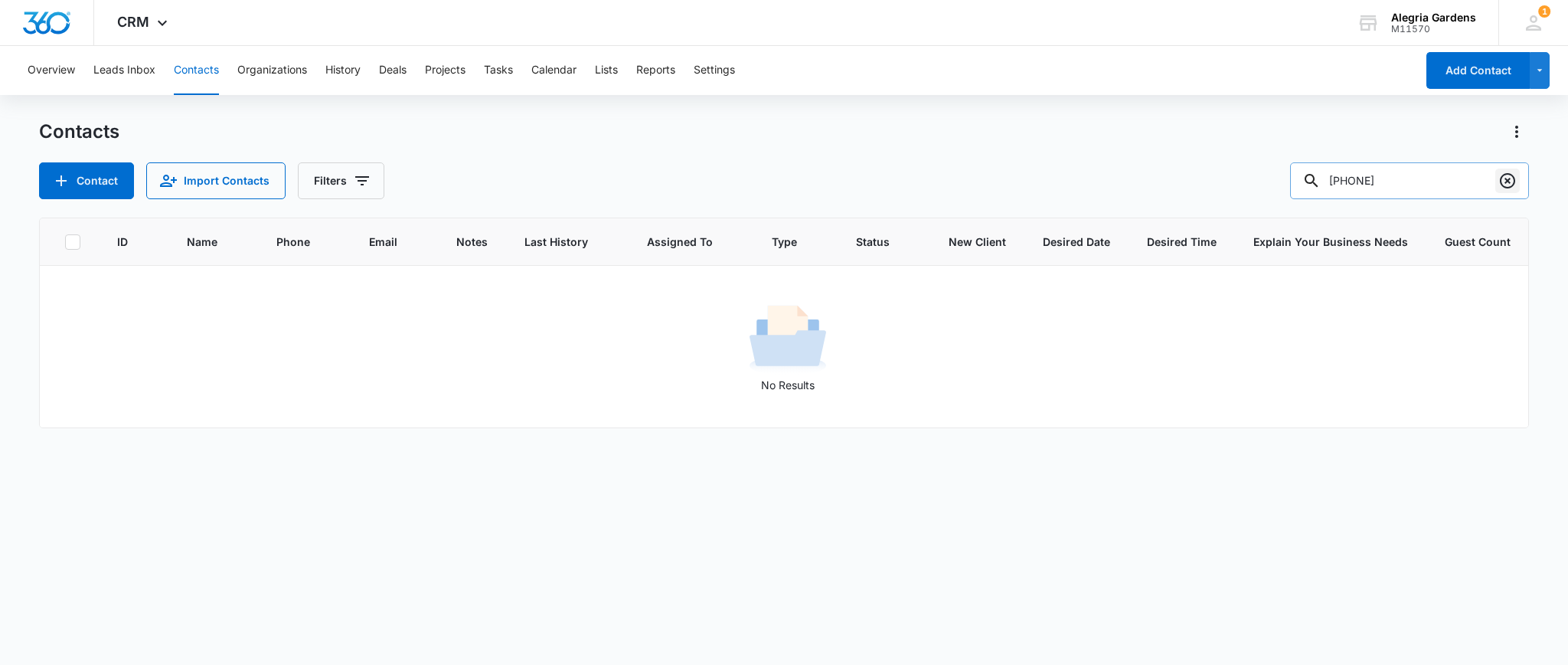 click at bounding box center (1508, 181) 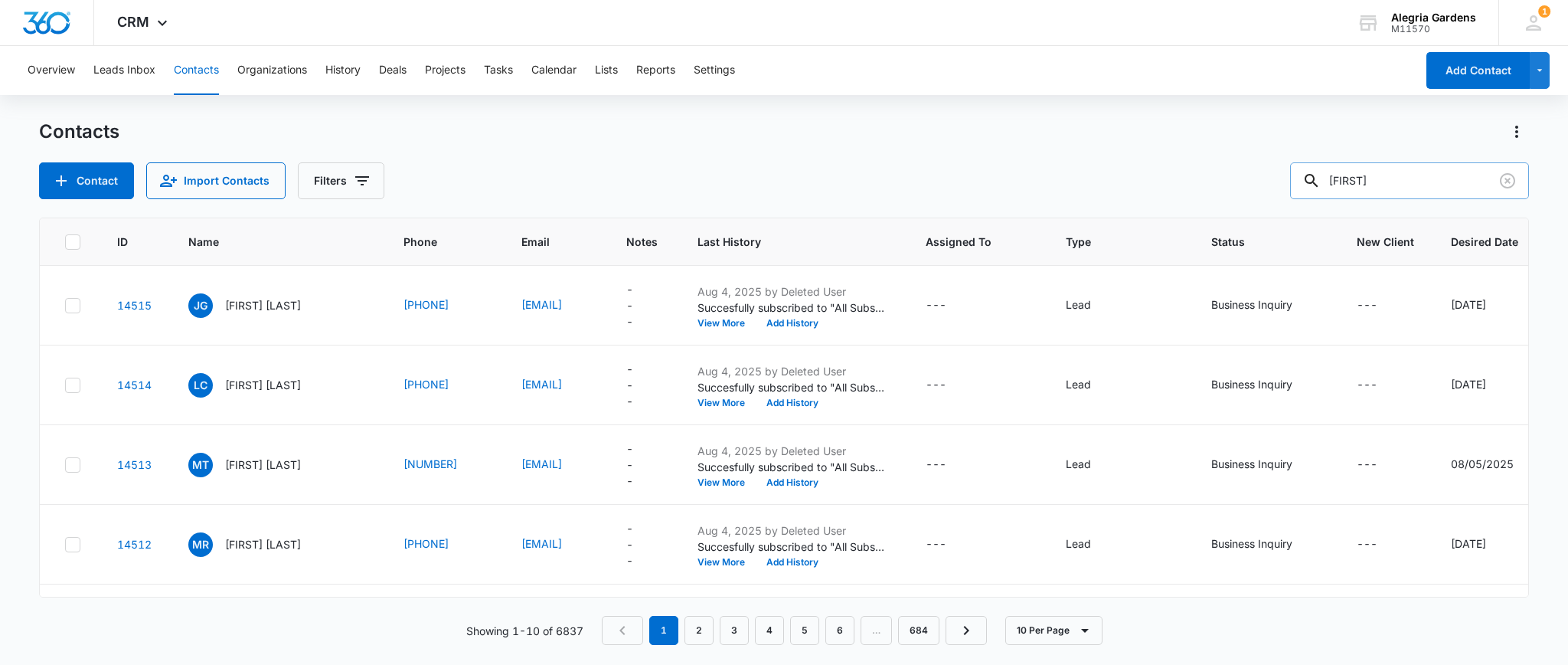 type on "[FIRST]" 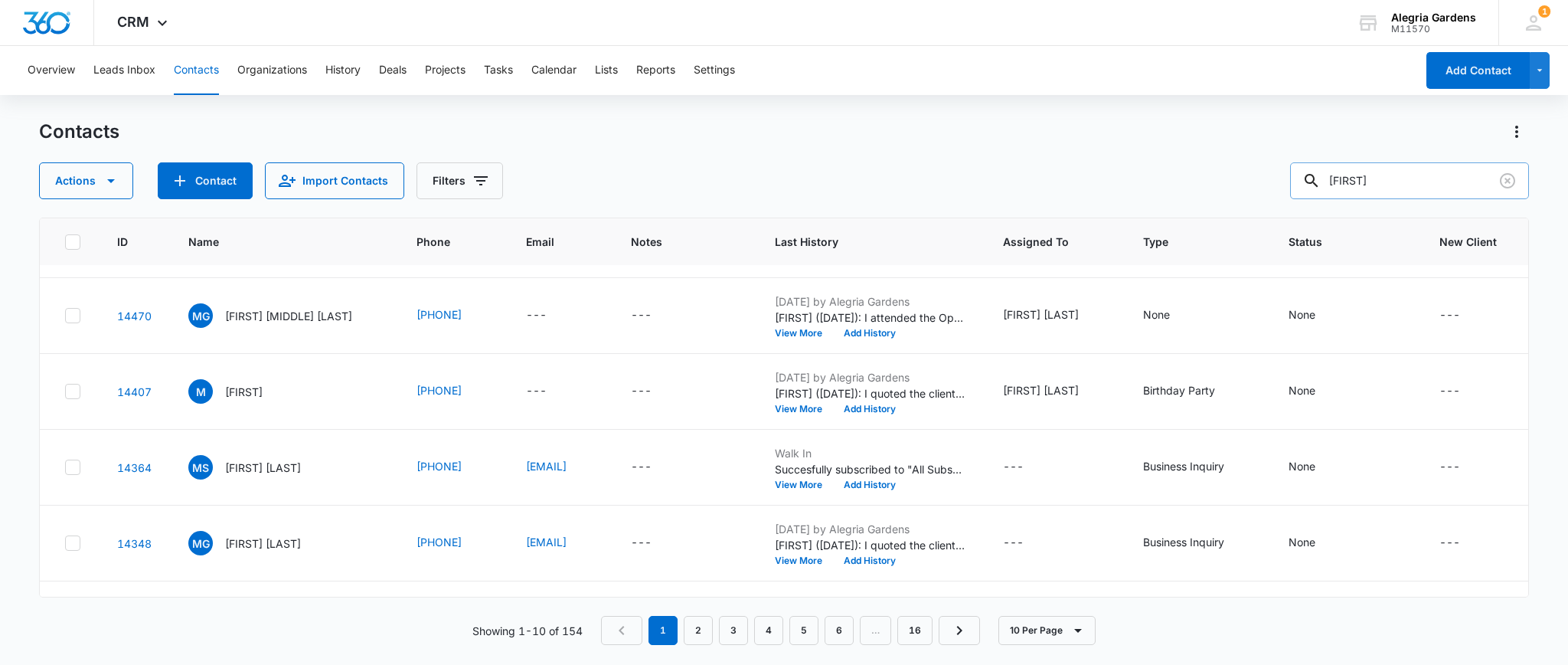 scroll, scrollTop: 0, scrollLeft: 0, axis: both 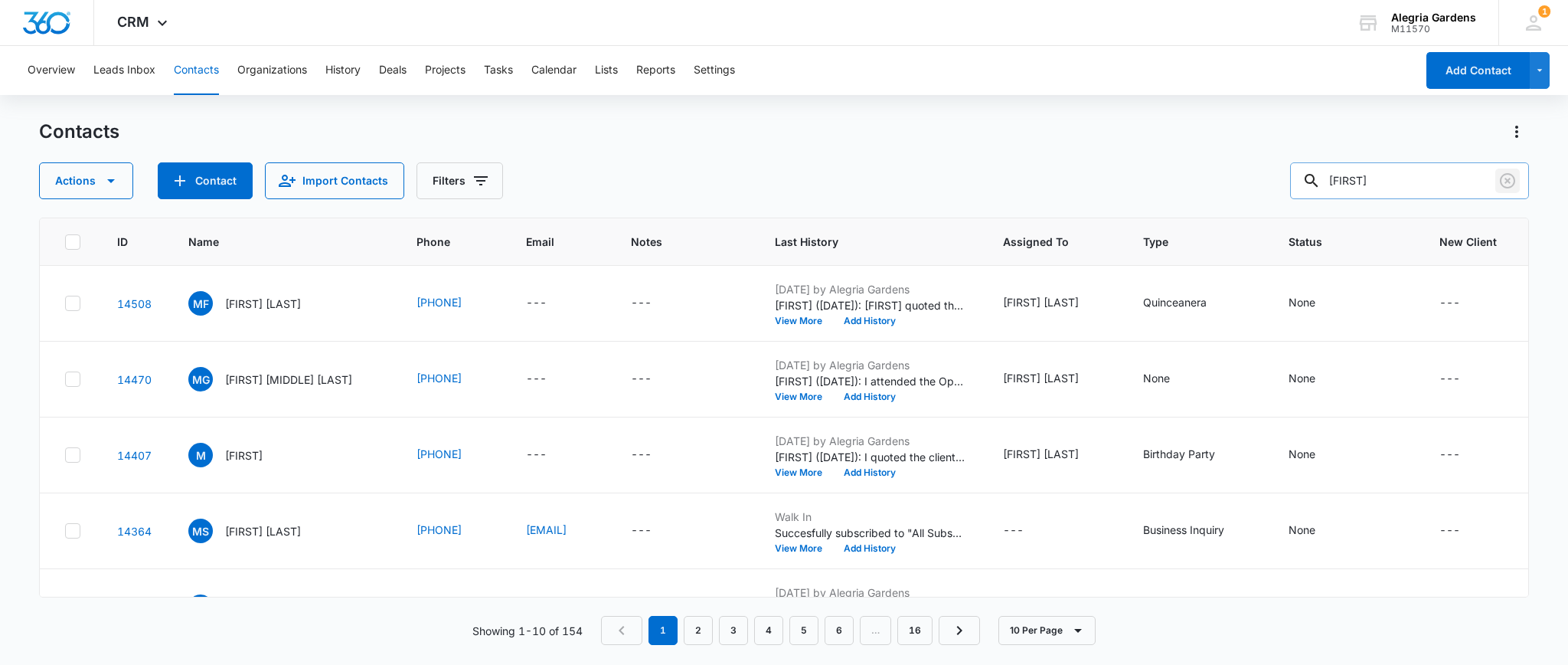 click 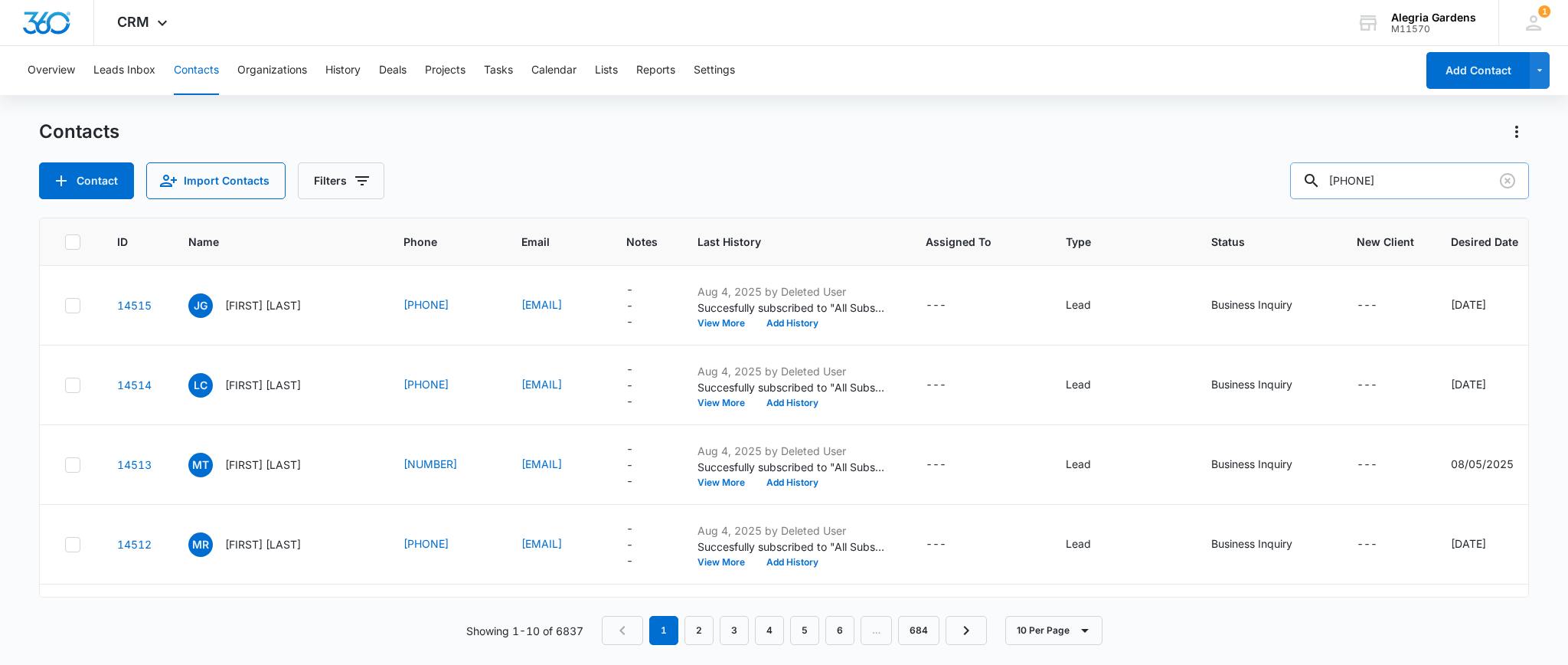 type on "[PHONE]" 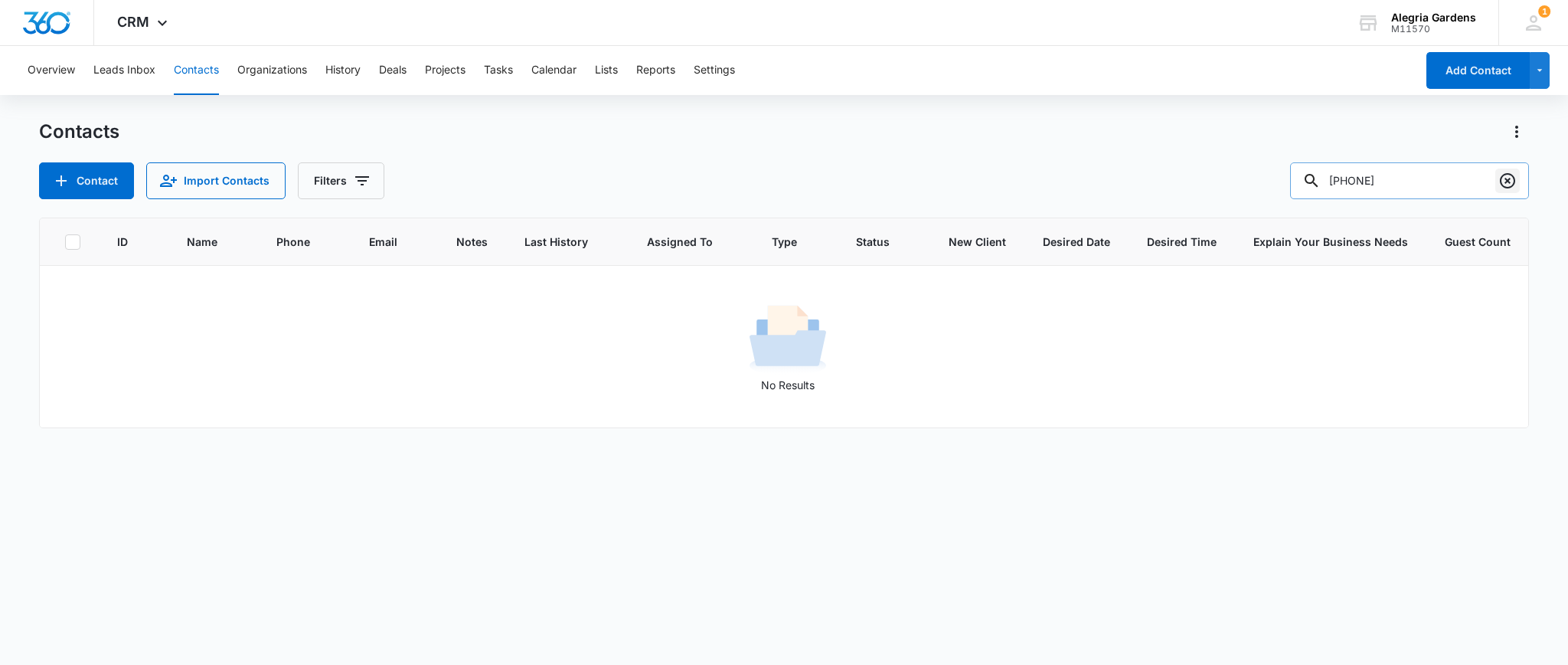click 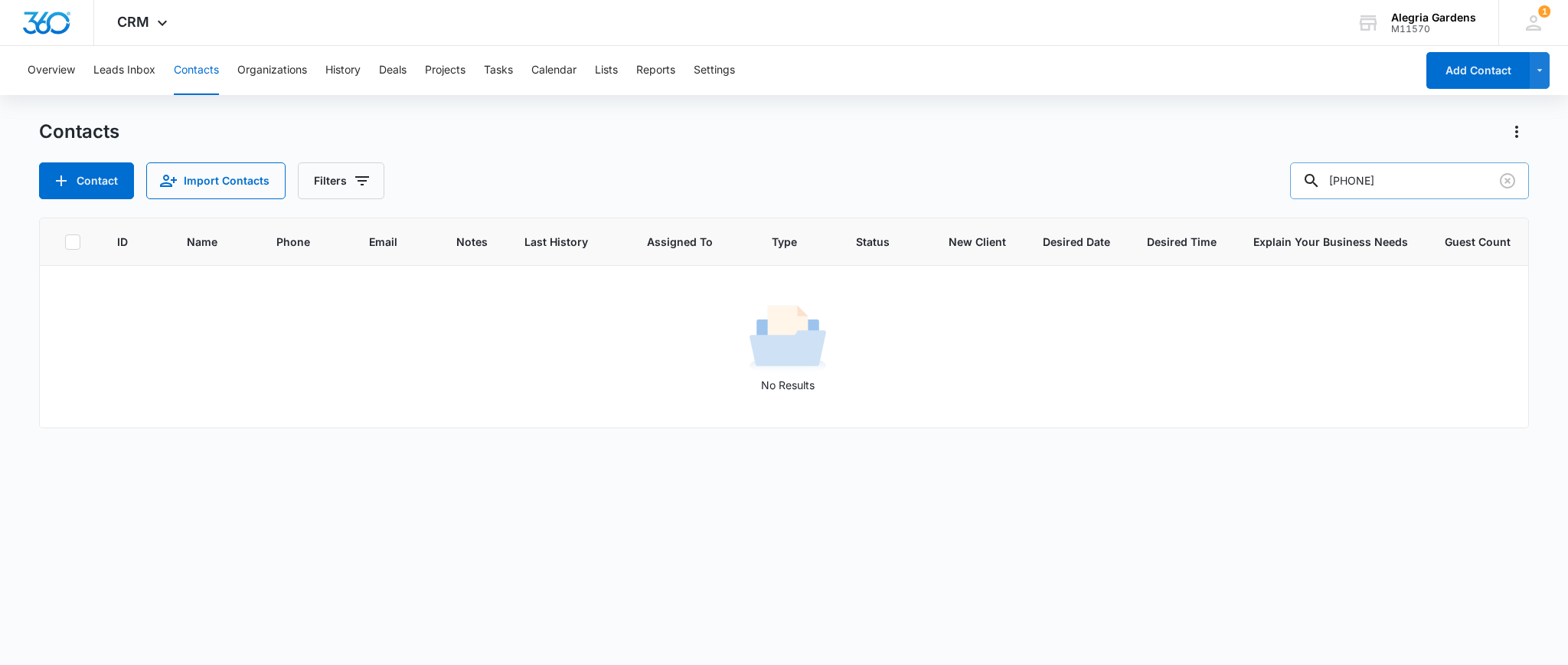 type 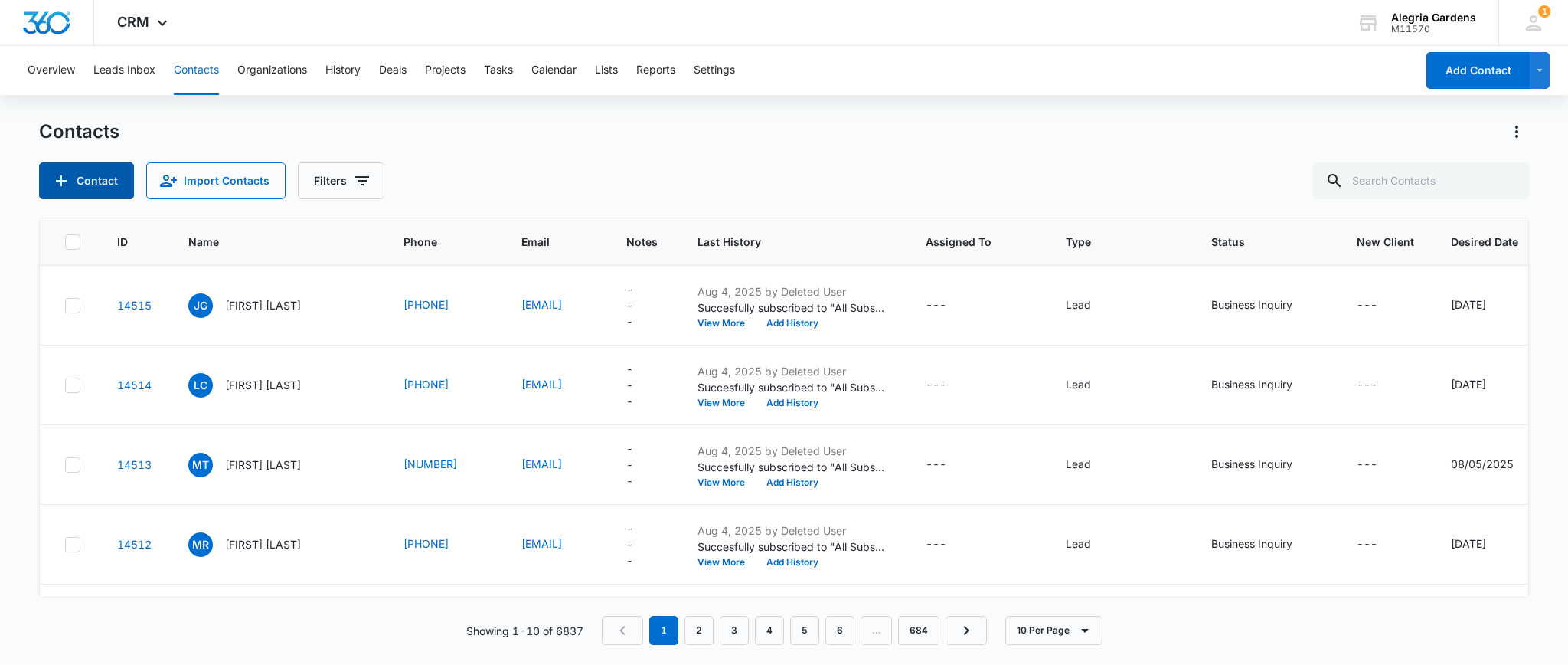 click on "Contact" at bounding box center (87, 181) 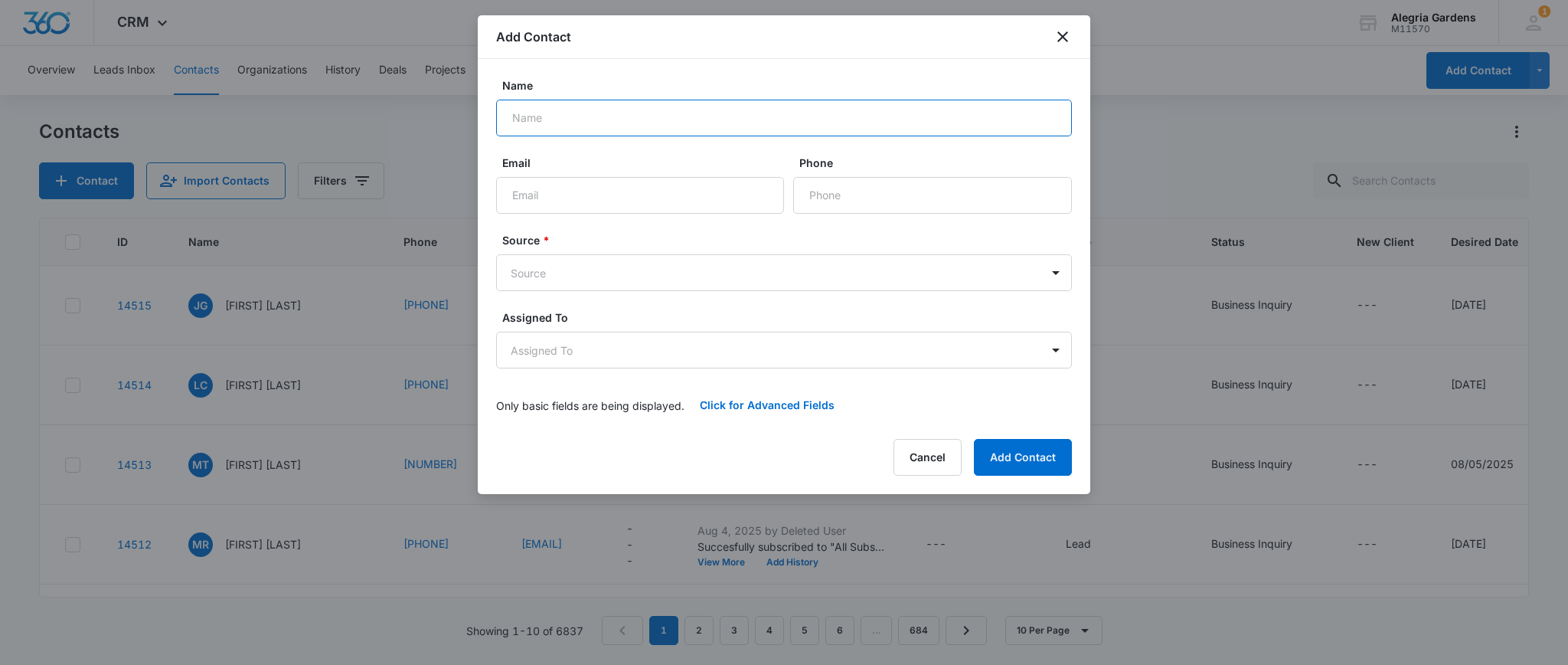 click on "Name" at bounding box center (784, 118) 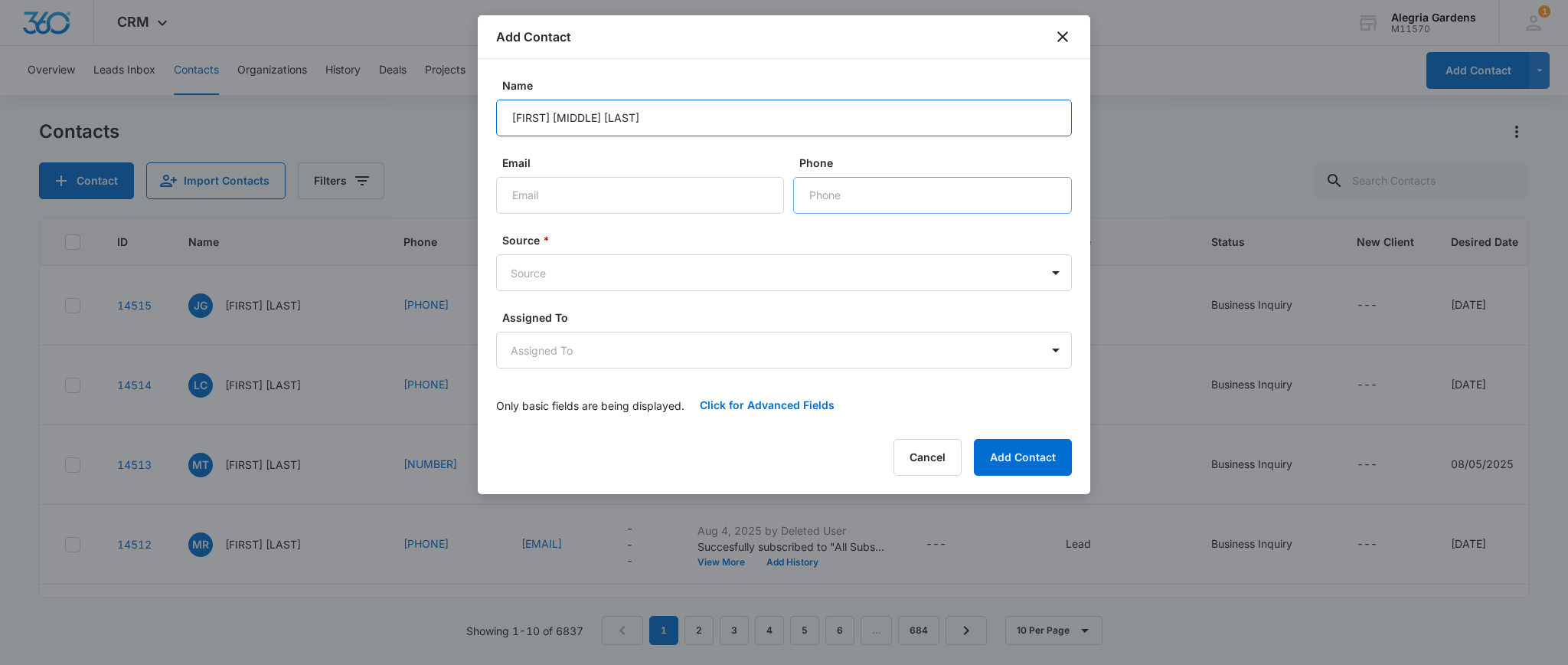 type on "[FIRST] [MIDDLE] [LAST]" 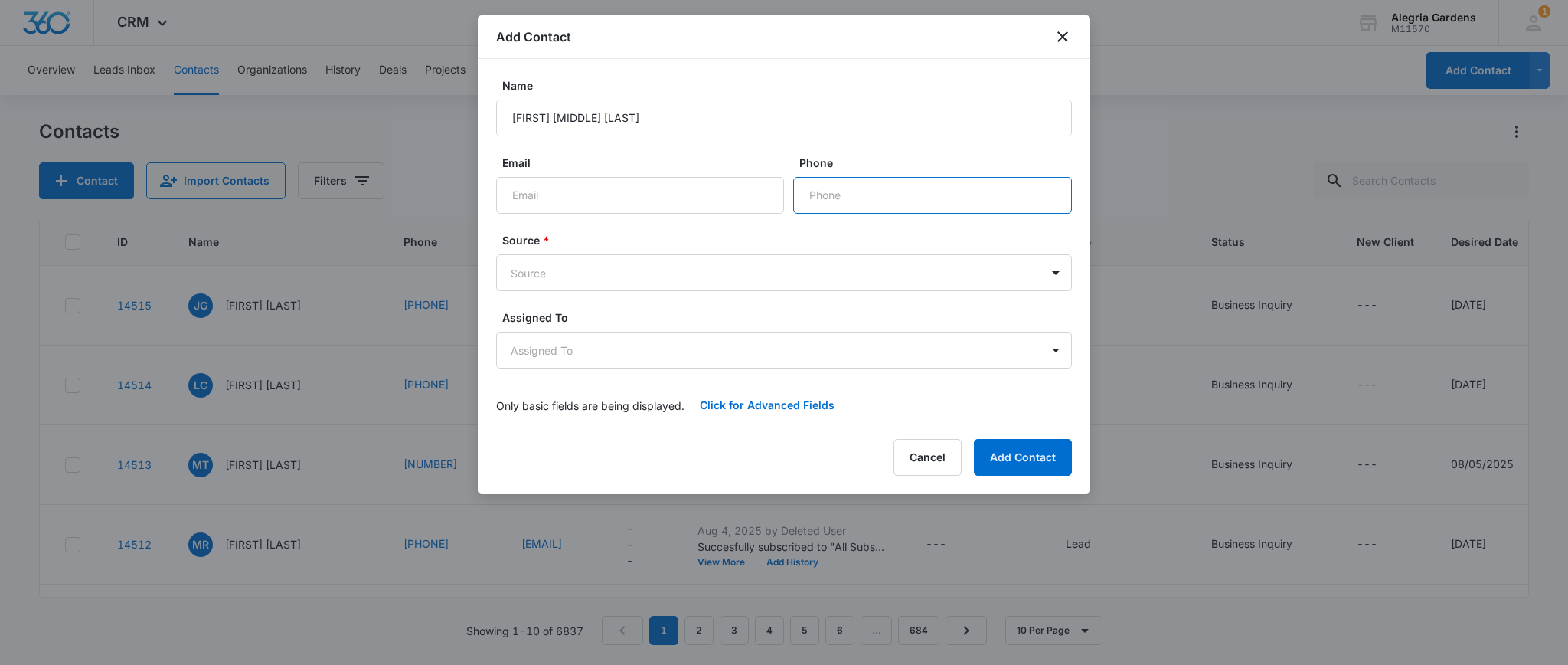 click on "Phone" at bounding box center [933, 195] 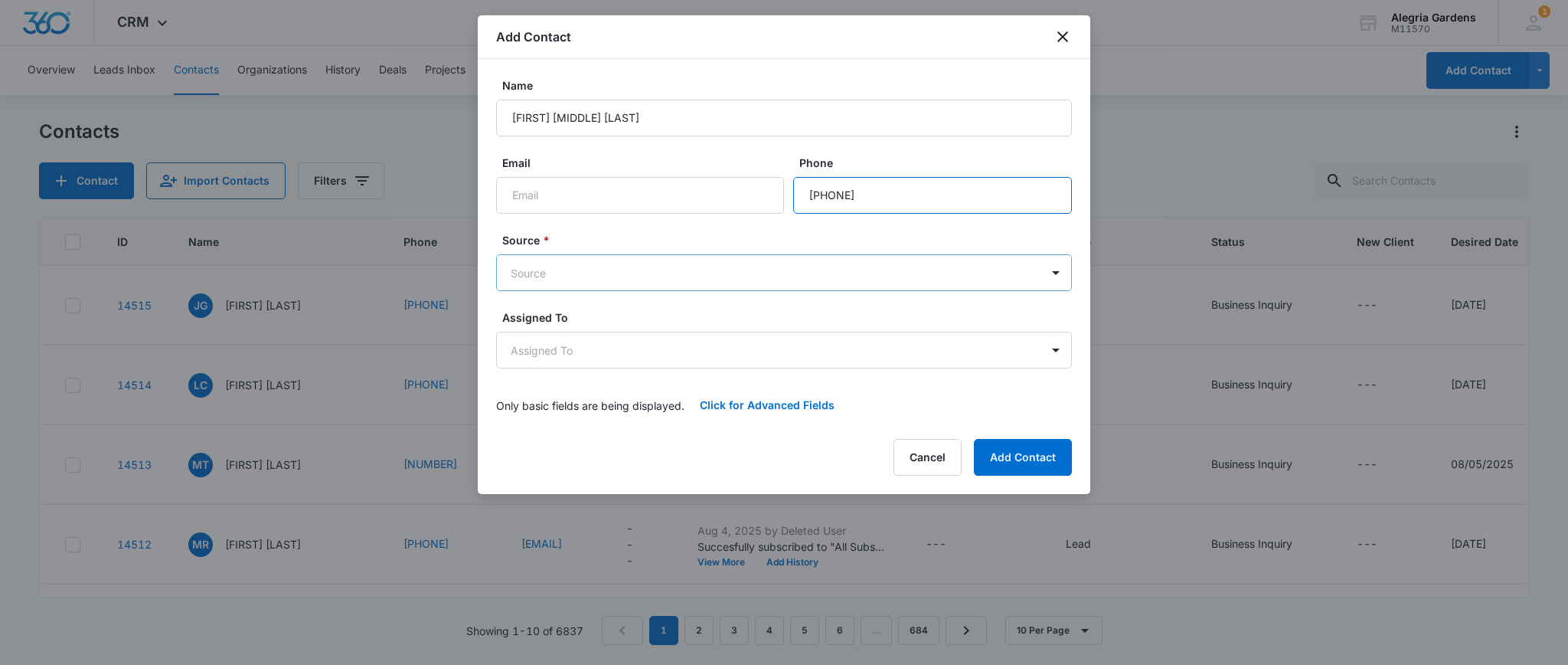type on "[PHONE]" 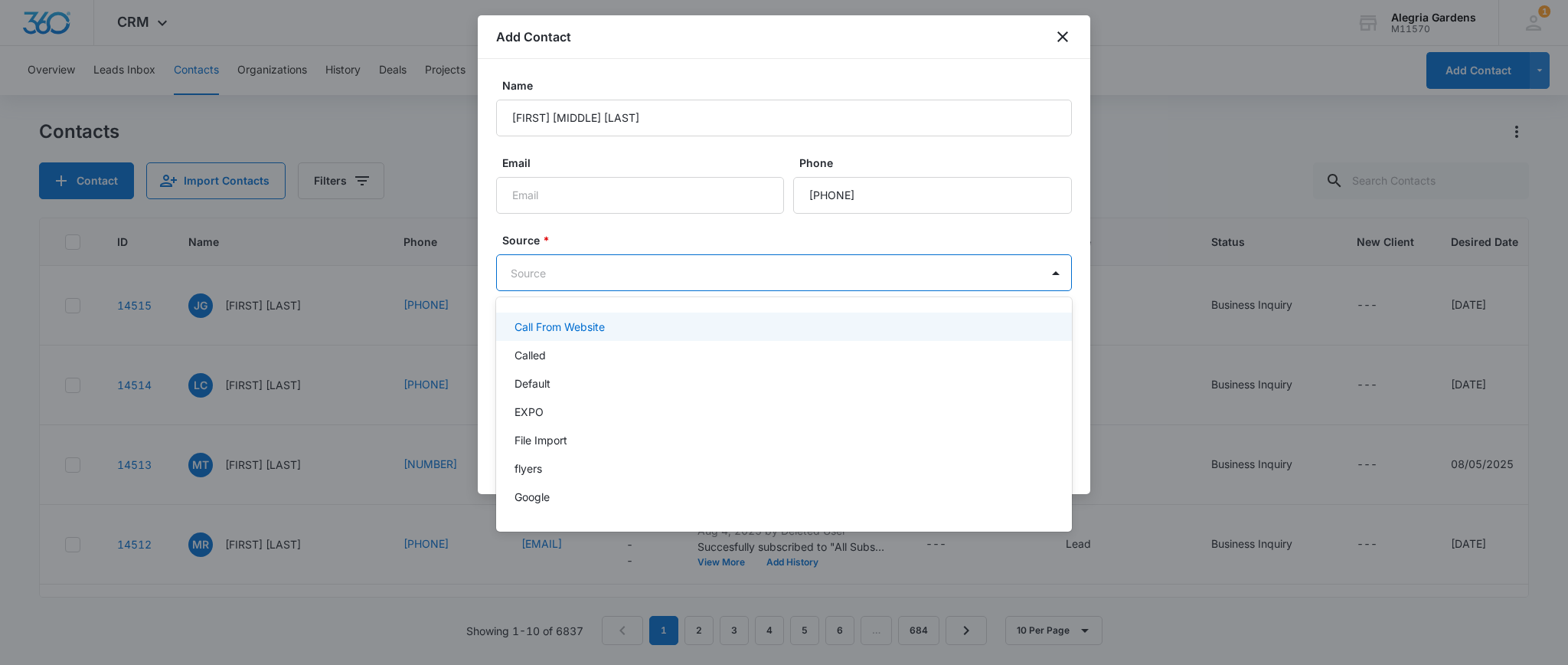 click on "Contact created.
First Name: [FIRST]
Last Name: [MIDDLE] [LAST]
Phone: [PHONE]
Source: Called
Status(es): None
Type(s): None
Assignee(s): [FIRST] [LAST]
--- Lead Business Inquiry ---
[DATE]
[TIME]
Quinceañera ---
Contact created.
First Name: [FIRST]
Last Name: [LAST]
Phone: [PHONE]
Email: [EMAIL]
--- Aug 4, 2025 by Deleted User Succesfully subscribed to "All Subscribers". View More Add History --- Lead Business Inquiry ---
[DATE]
[TIME]
Quinceañera" at bounding box center [784, 332] 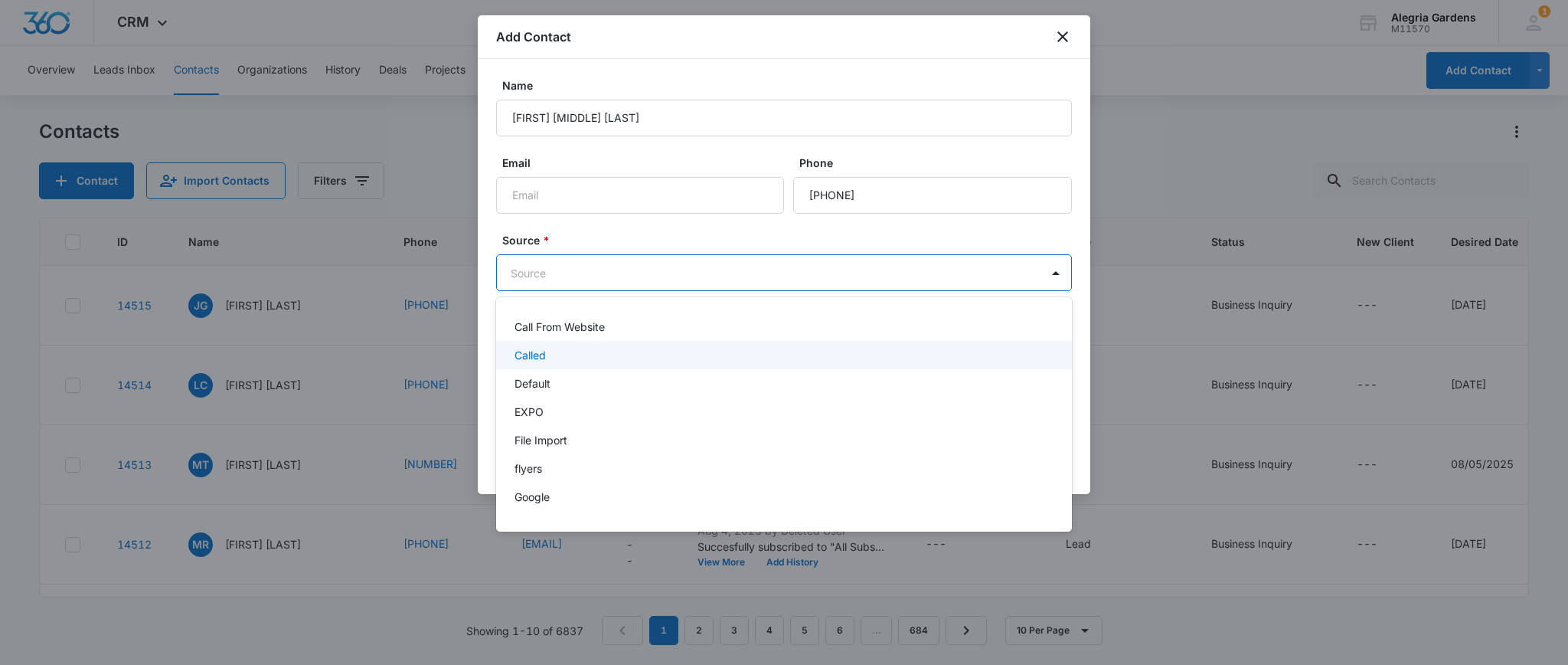click on "Called" at bounding box center [530, 355] 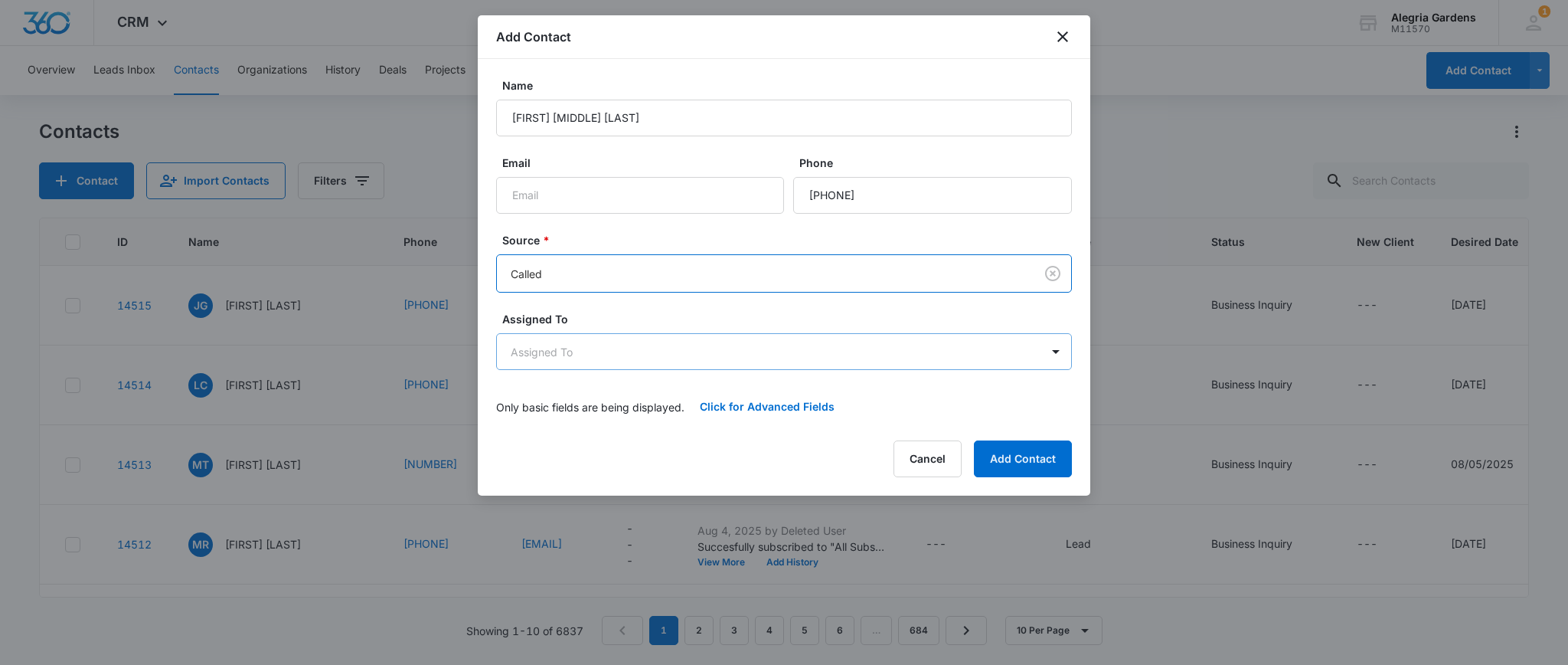click on "Contact created.
First Name: [FIRST]
Last Name: [MIDDLE] [LAST]
Phone: [PHONE]
Source: Called
Status(es): None
Type(s): None
Assignee(s): [FIRST] [LAST]
--- Lead Business Inquiry ---
[DATE]
[TIME]
Quinceañera ---
Contact created.
First Name: [FIRST]
Last Name: [LAST]
Phone: [PHONE]
Email: [EMAIL]
--- Aug 4, 2025 by Deleted User Succesfully subscribed to "All Subscribers". View More Add History --- Lead Business Inquiry ---
[DATE]
[TIME]
Quinceañera" at bounding box center (784, 332) 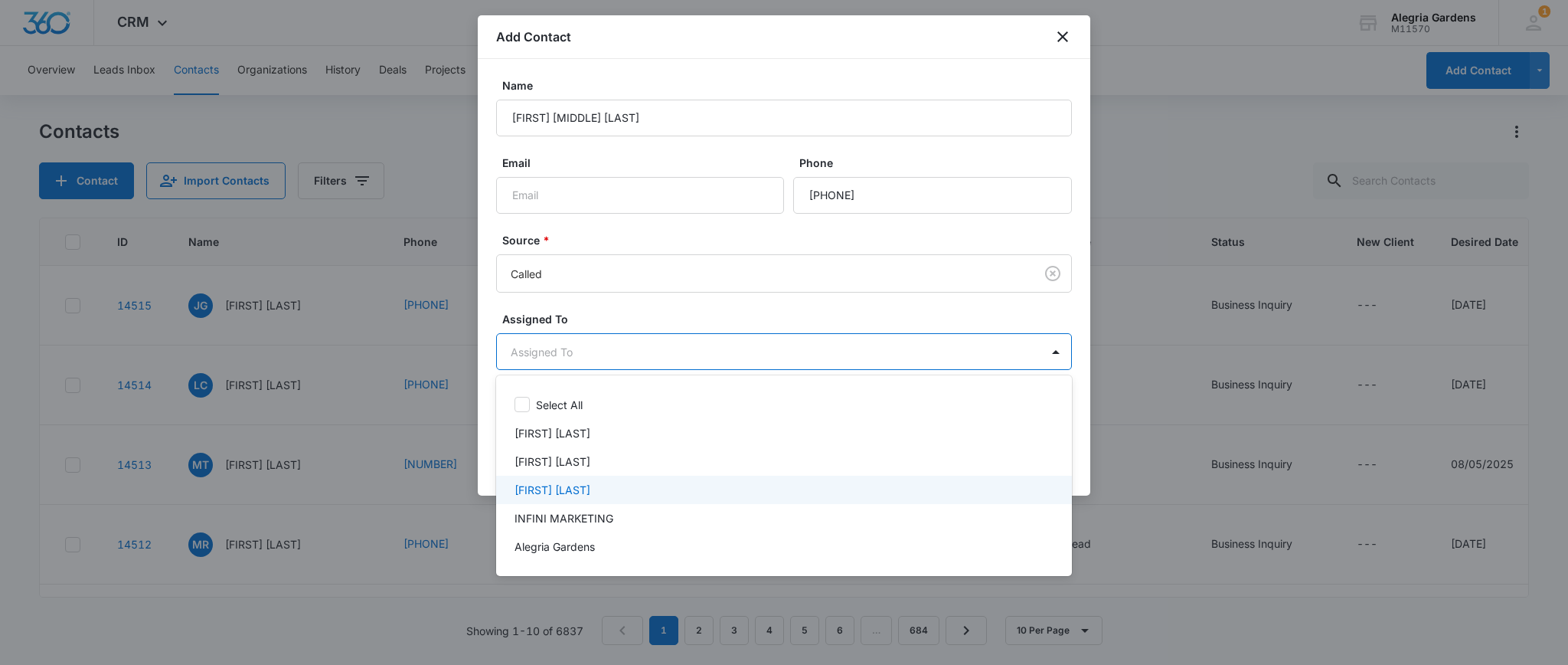 click on "[FIRST] [LAST]" at bounding box center (784, 490) 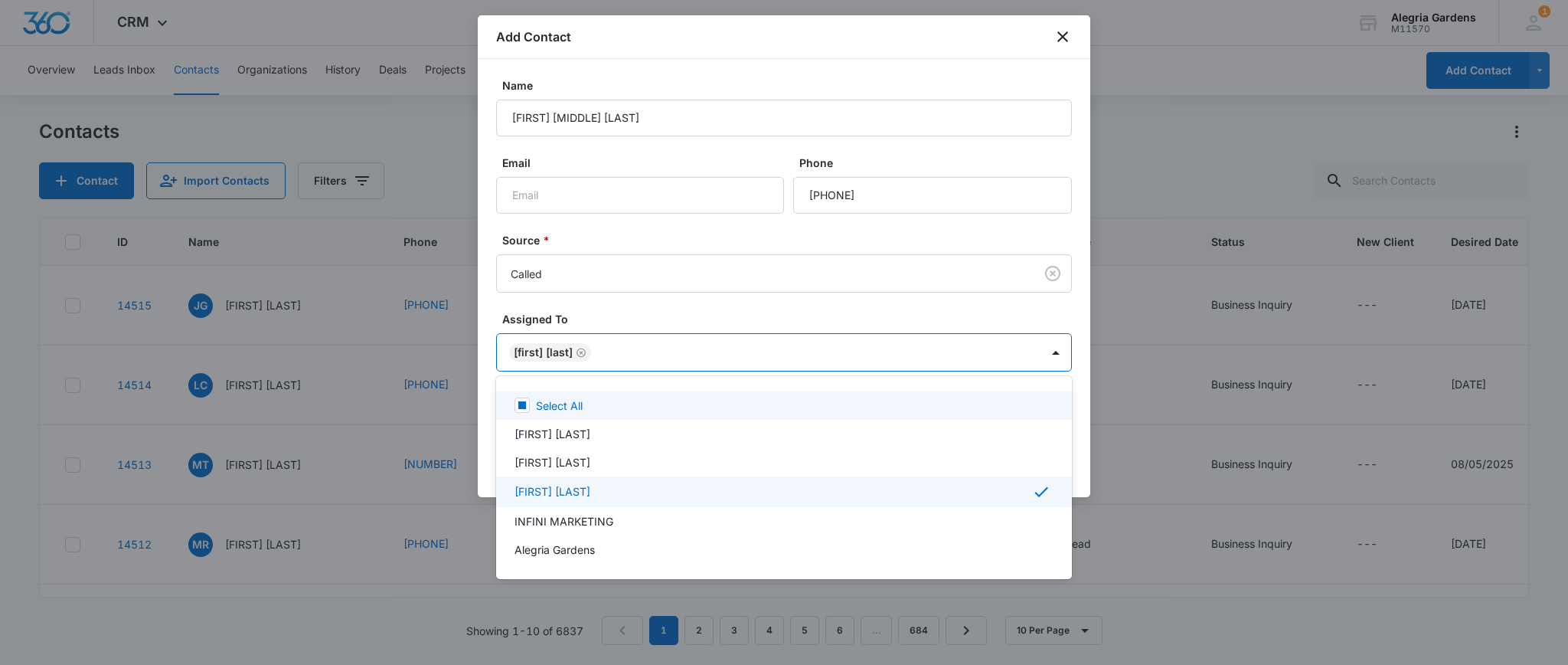 drag, startPoint x: 541, startPoint y: 349, endPoint x: 612, endPoint y: 355, distance: 71.25307 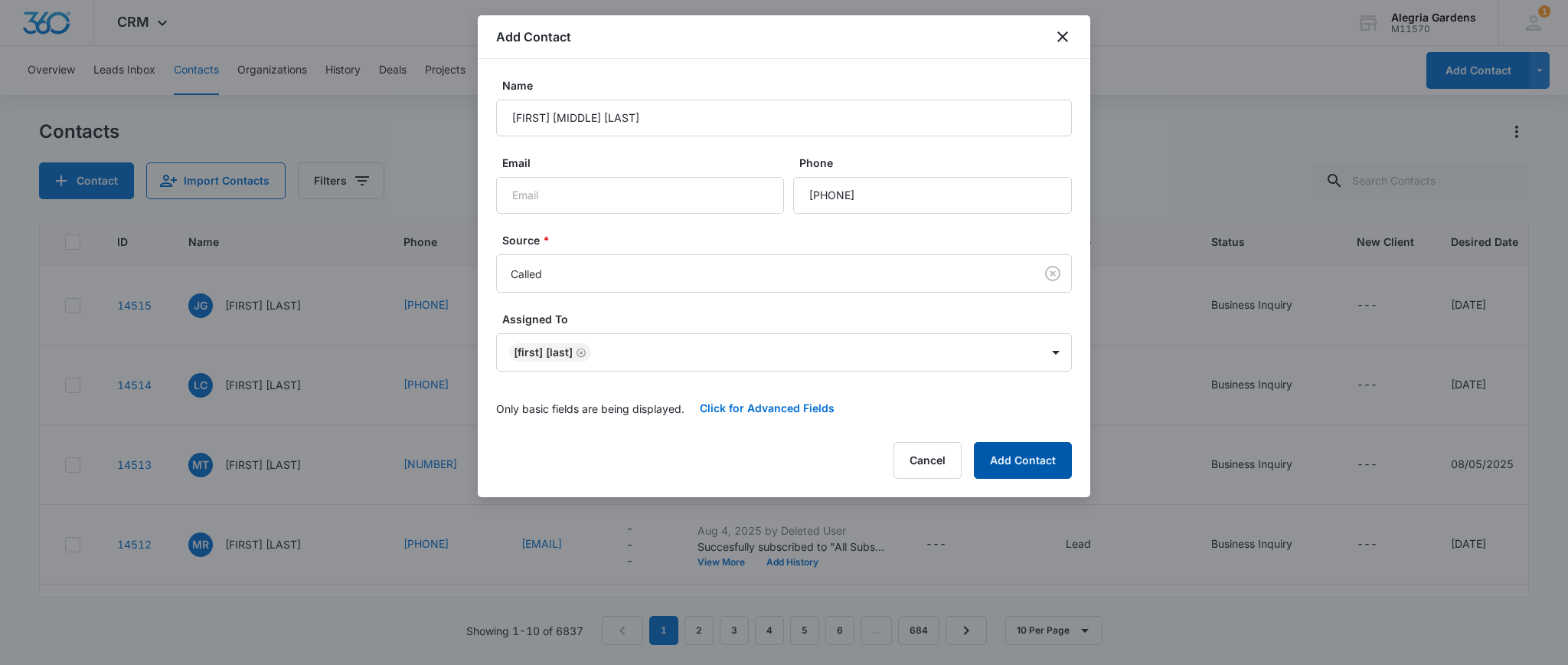 click on "Add Contact" at bounding box center (1023, 460) 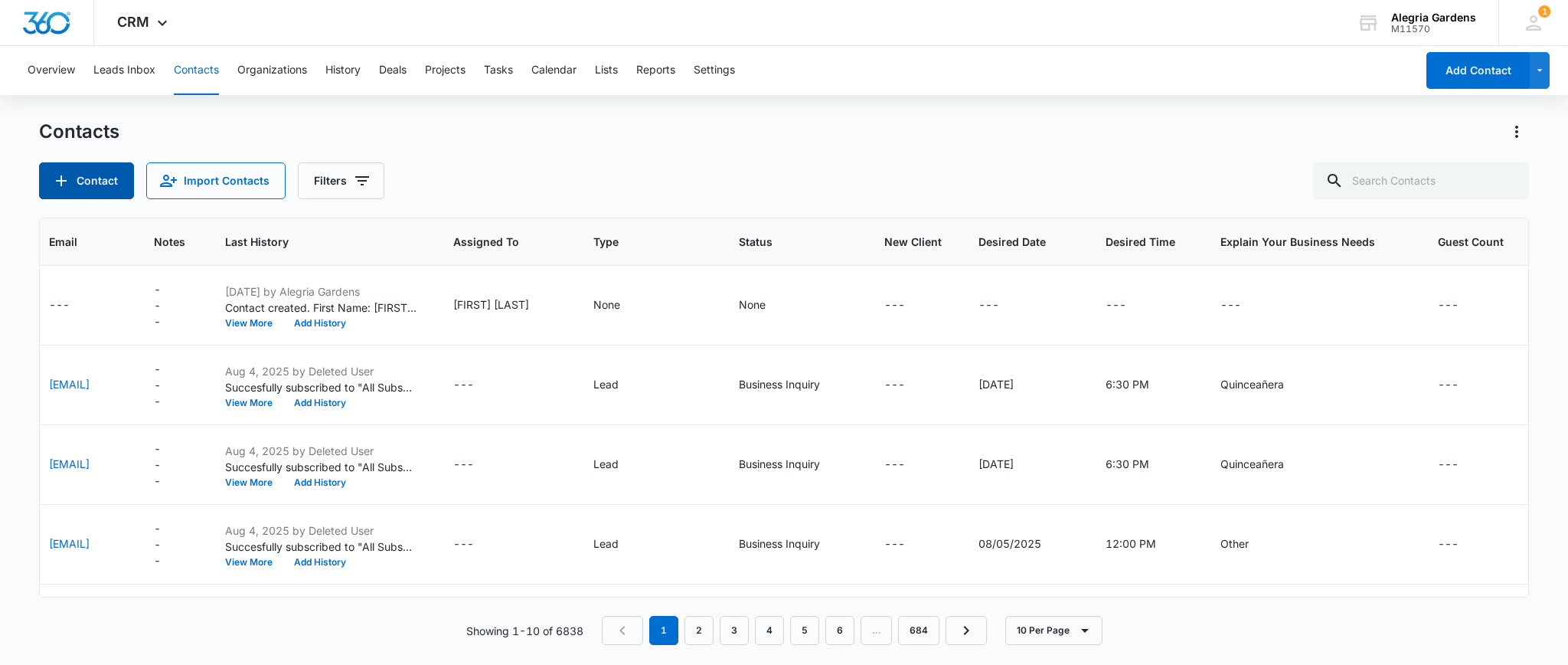 scroll, scrollTop: 0, scrollLeft: 644, axis: horizontal 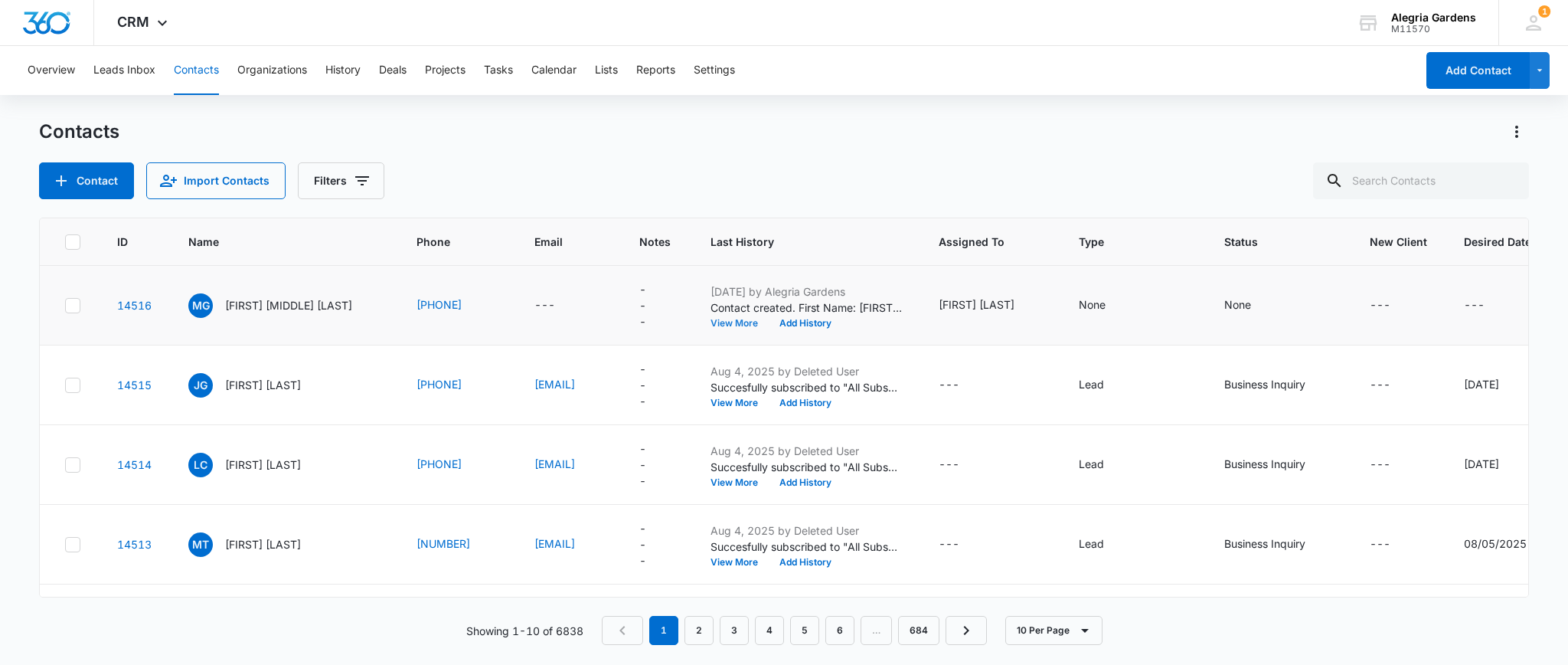 click on "View More" at bounding box center (740, 323) 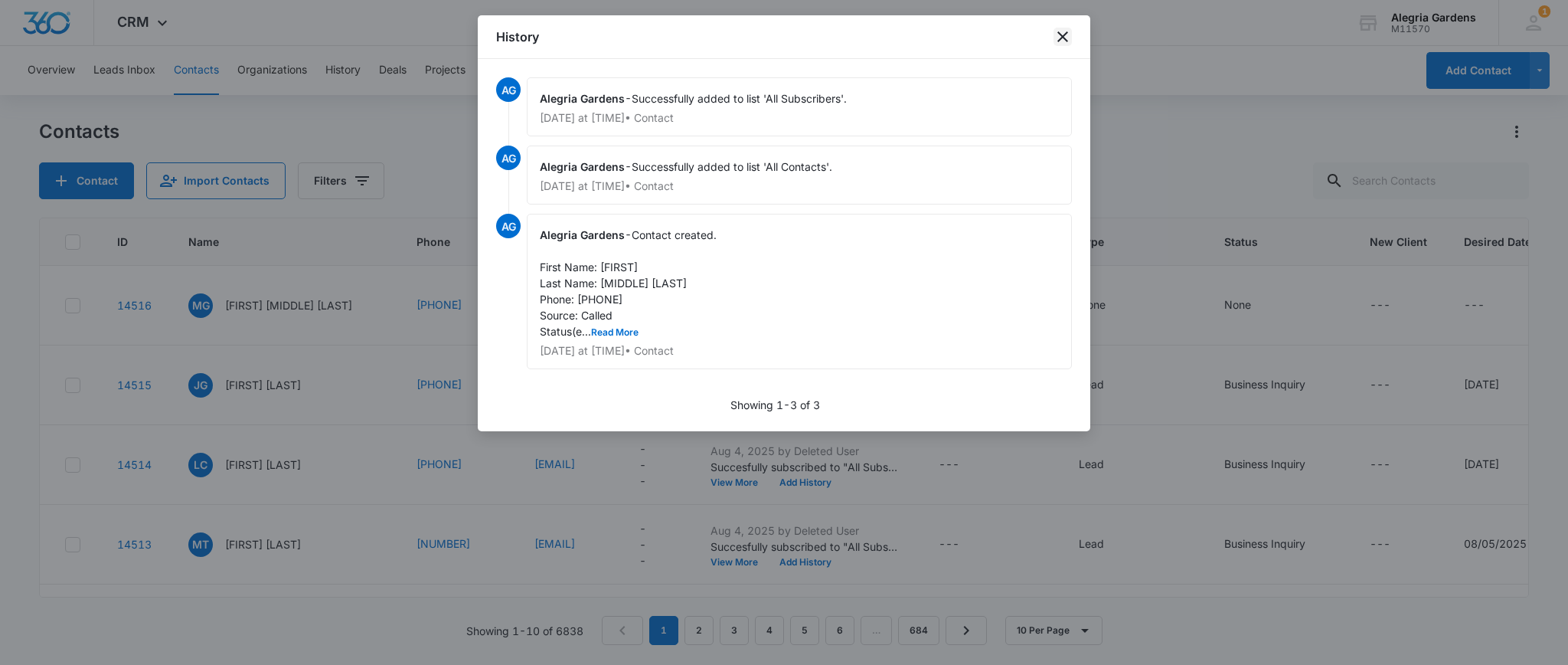 click 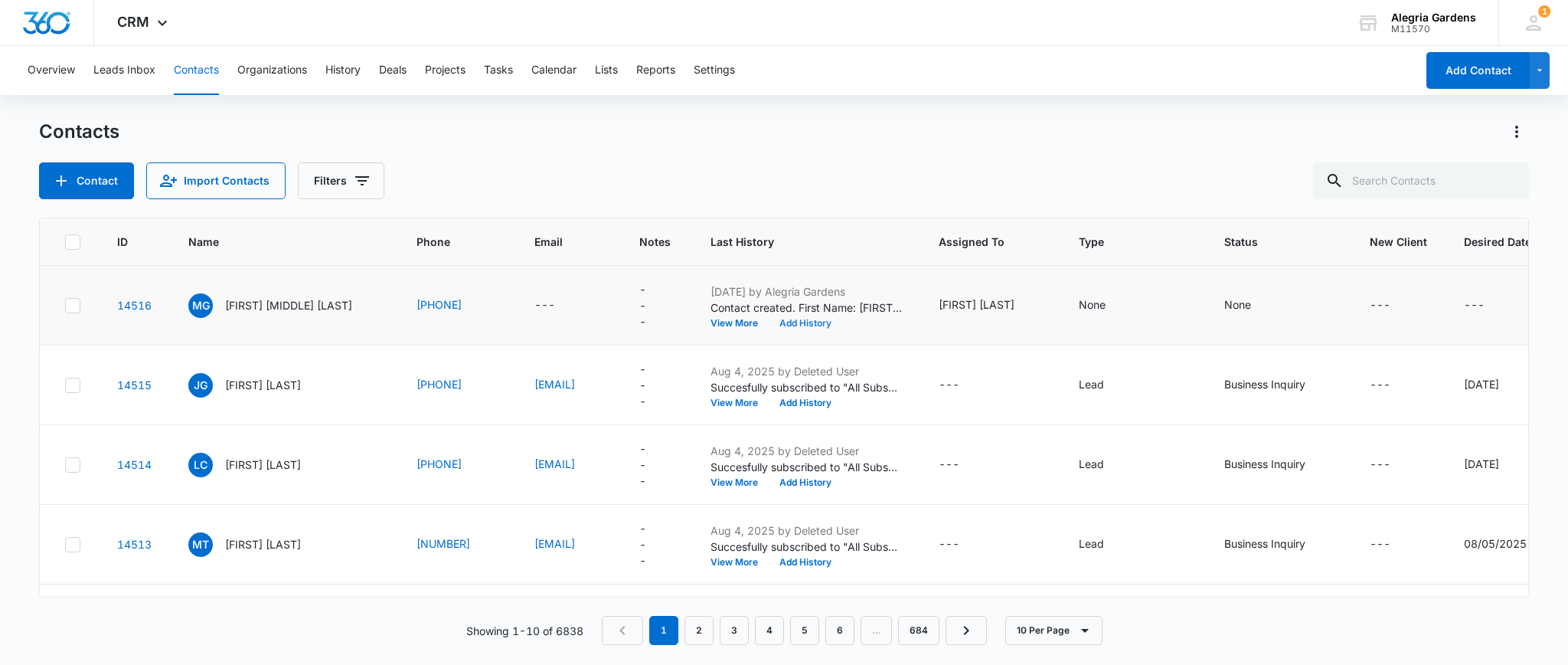 click on "Add History" at bounding box center [805, 323] 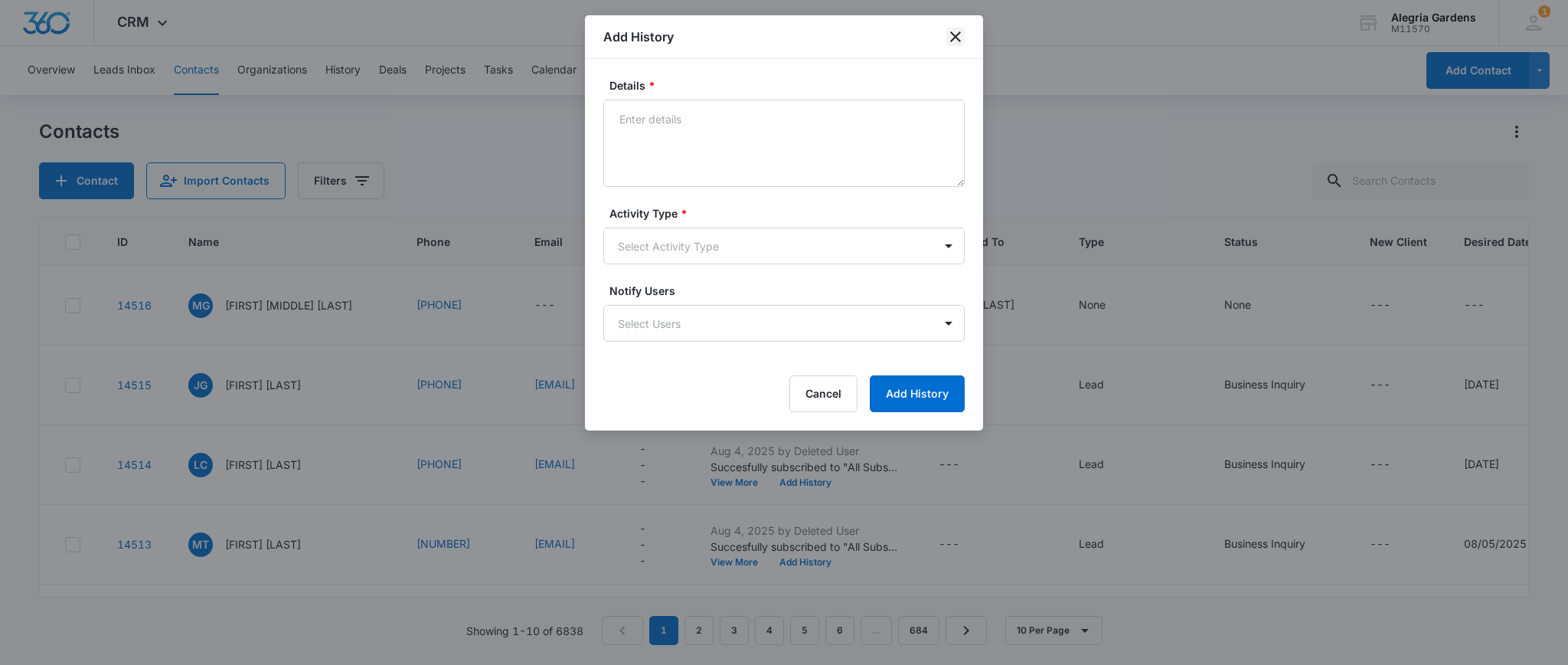 click 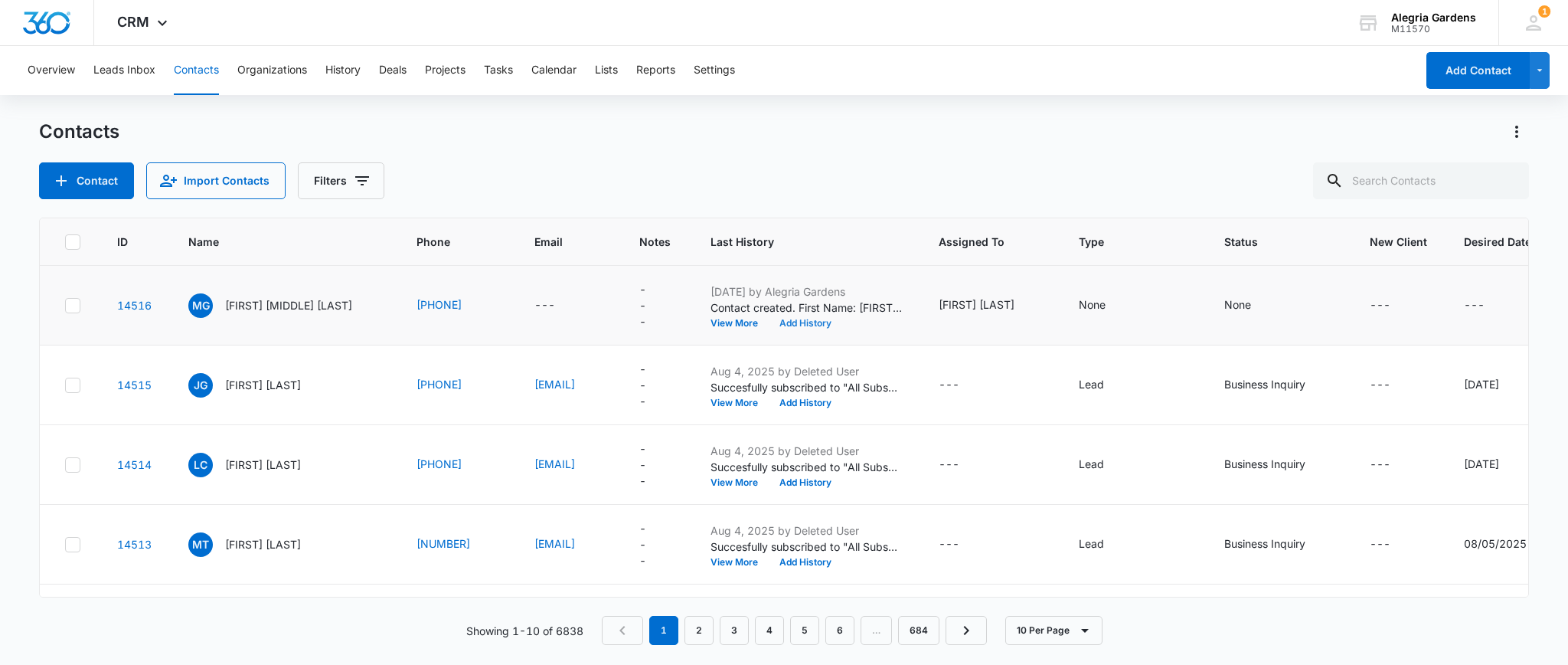 click on "Add History" at bounding box center (805, 323) 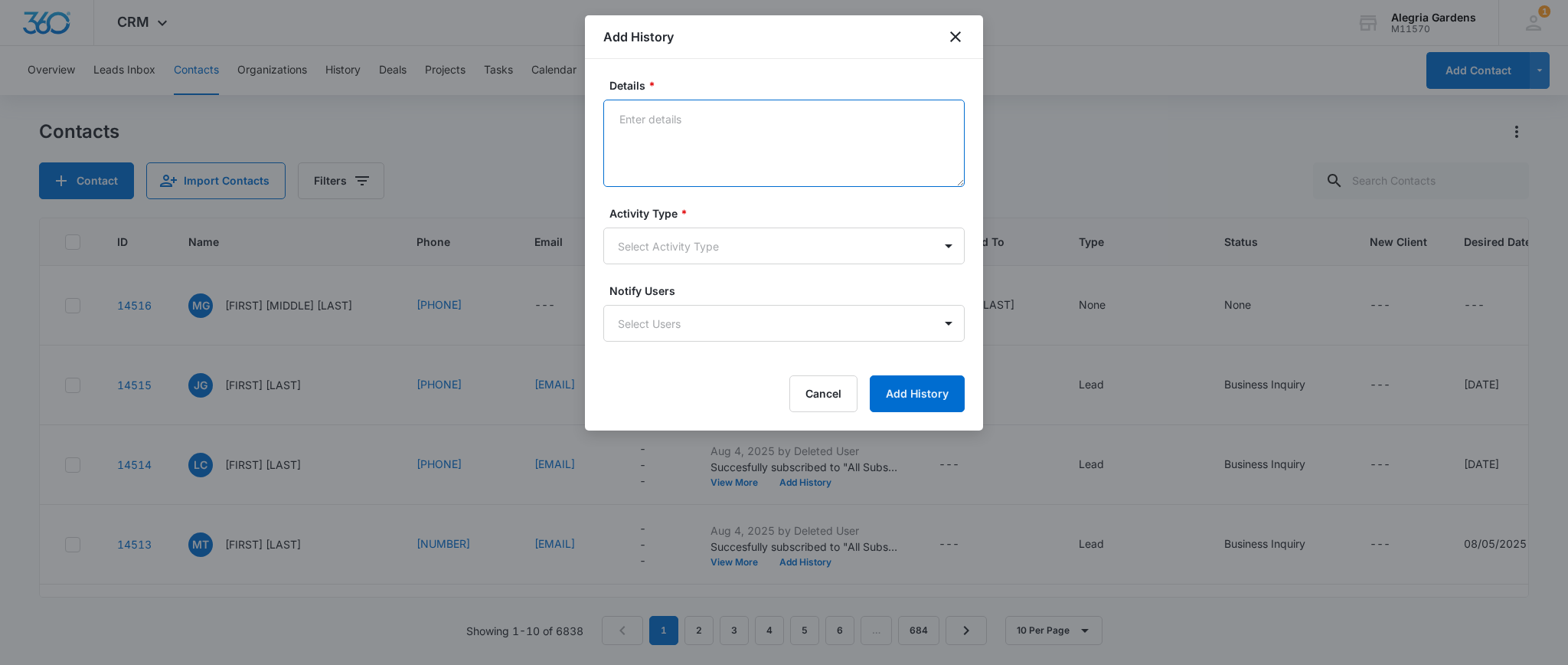 click on "Details *" at bounding box center (784, 143) 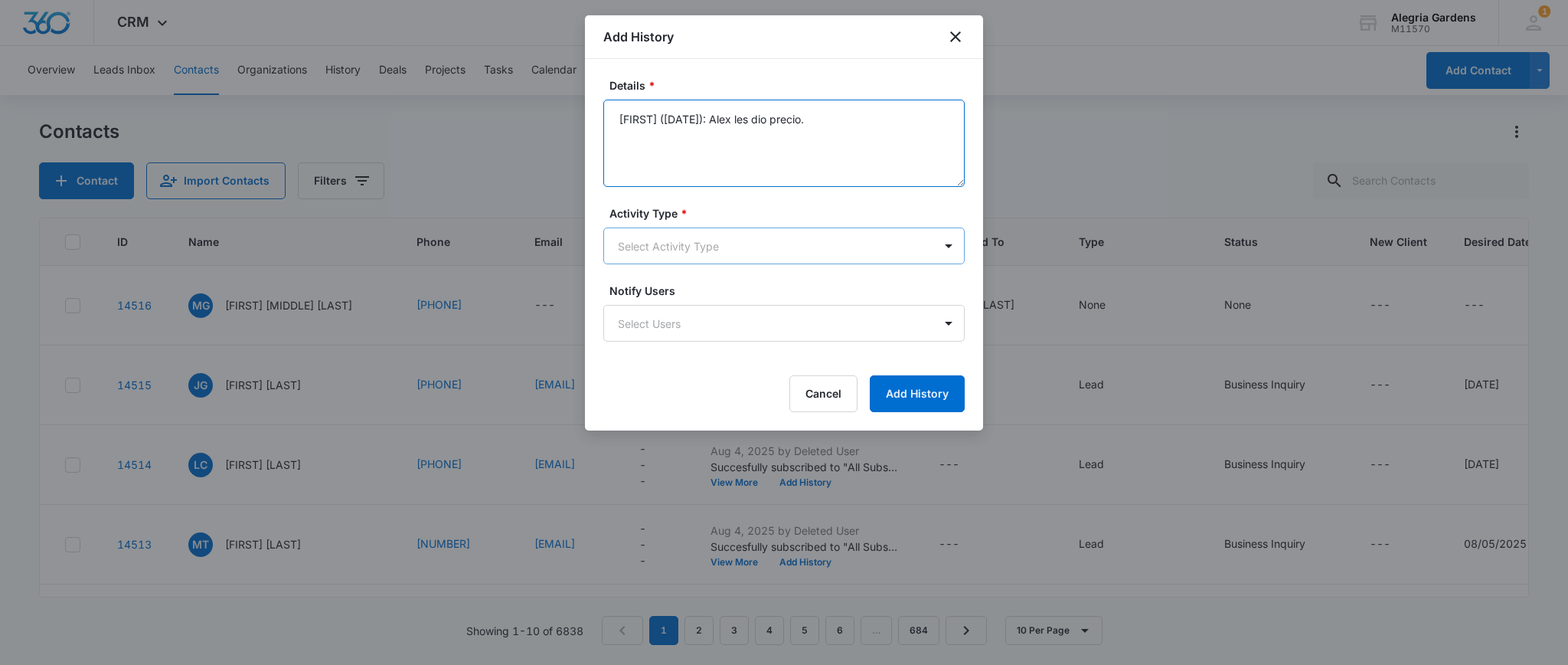 type on "[FIRST] ([DATE]): Alex les dio precio." 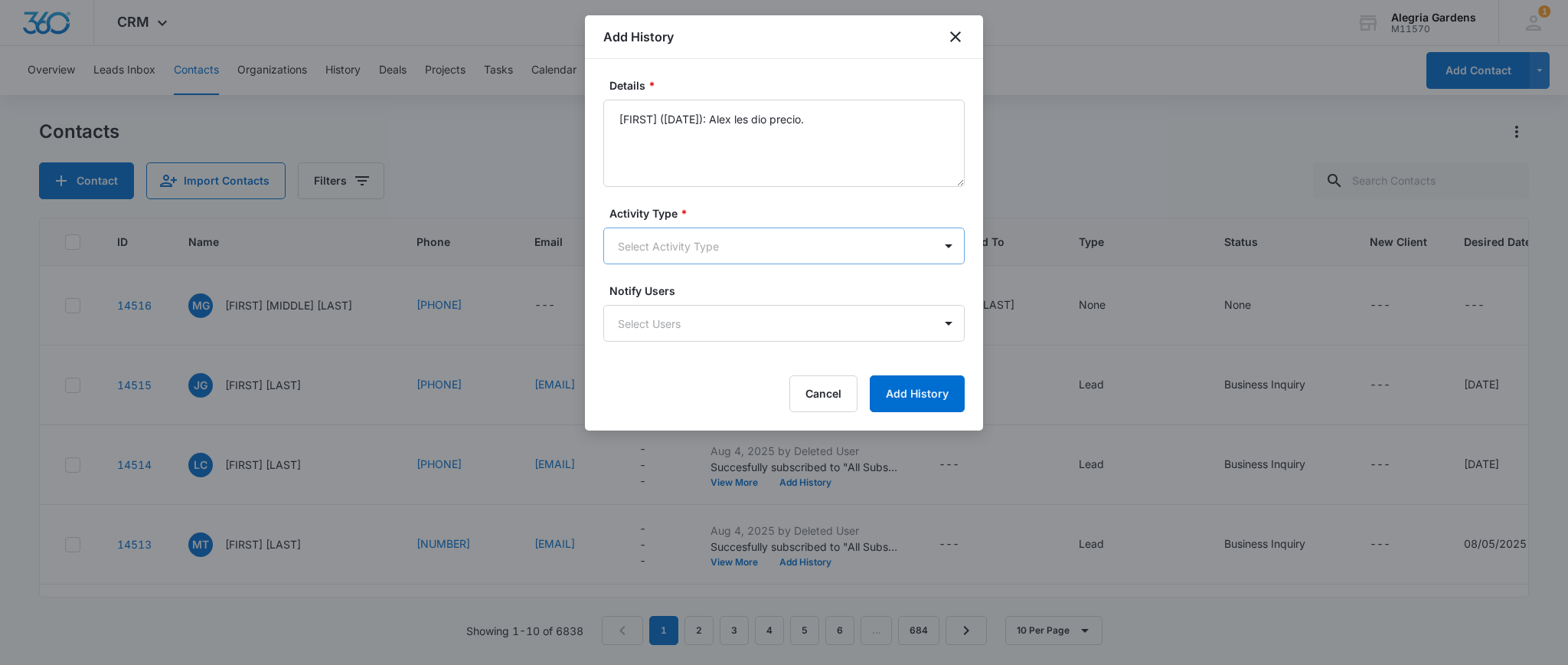 click on "Contact created.
First Name: [FIRST]
Last Name: [MIDDLE] [LAST]
Phone: [PHONE]
Source: Called
Status(es): None
Type(s): None
Assignee(s): [FIRST] [LAST] View More Add History [FIRST] [LAST] None None --- --- --- --- ---" at bounding box center (784, 332) 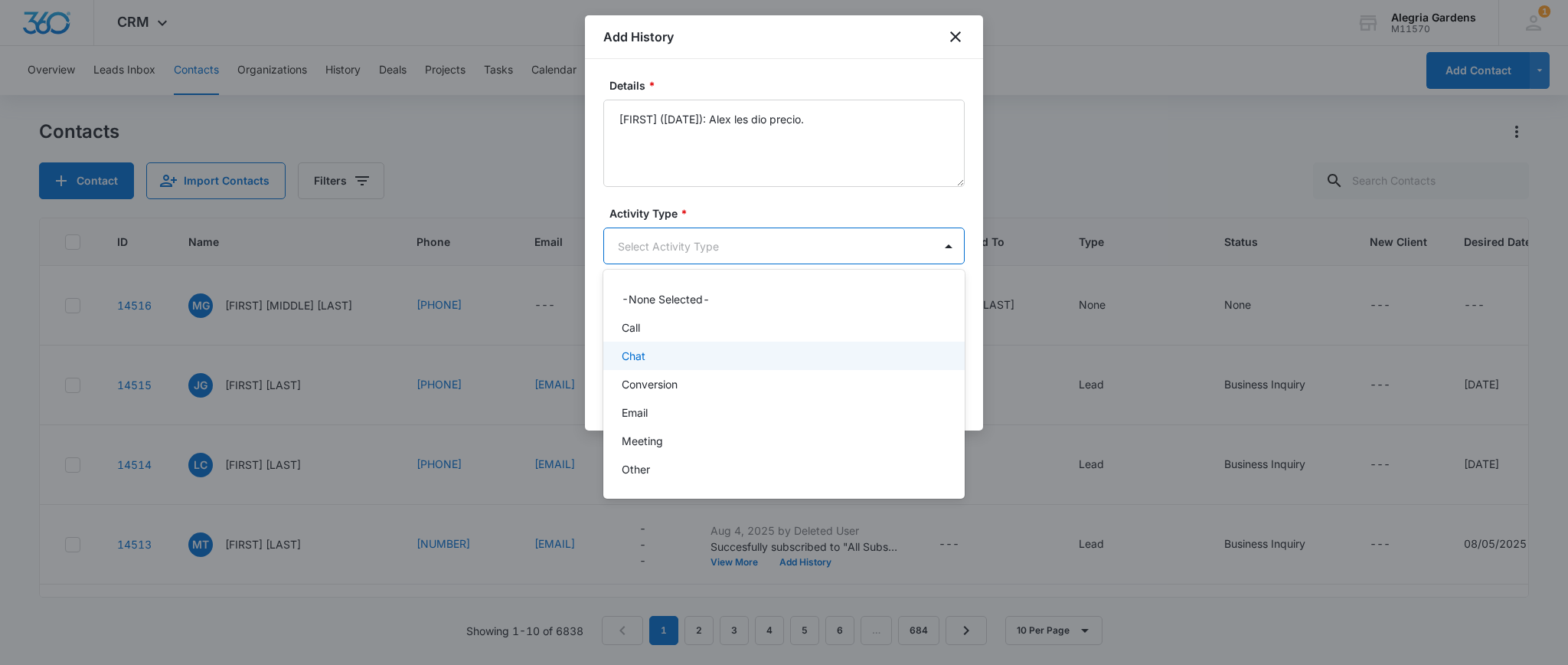 click on "Chat" at bounding box center [782, 355] 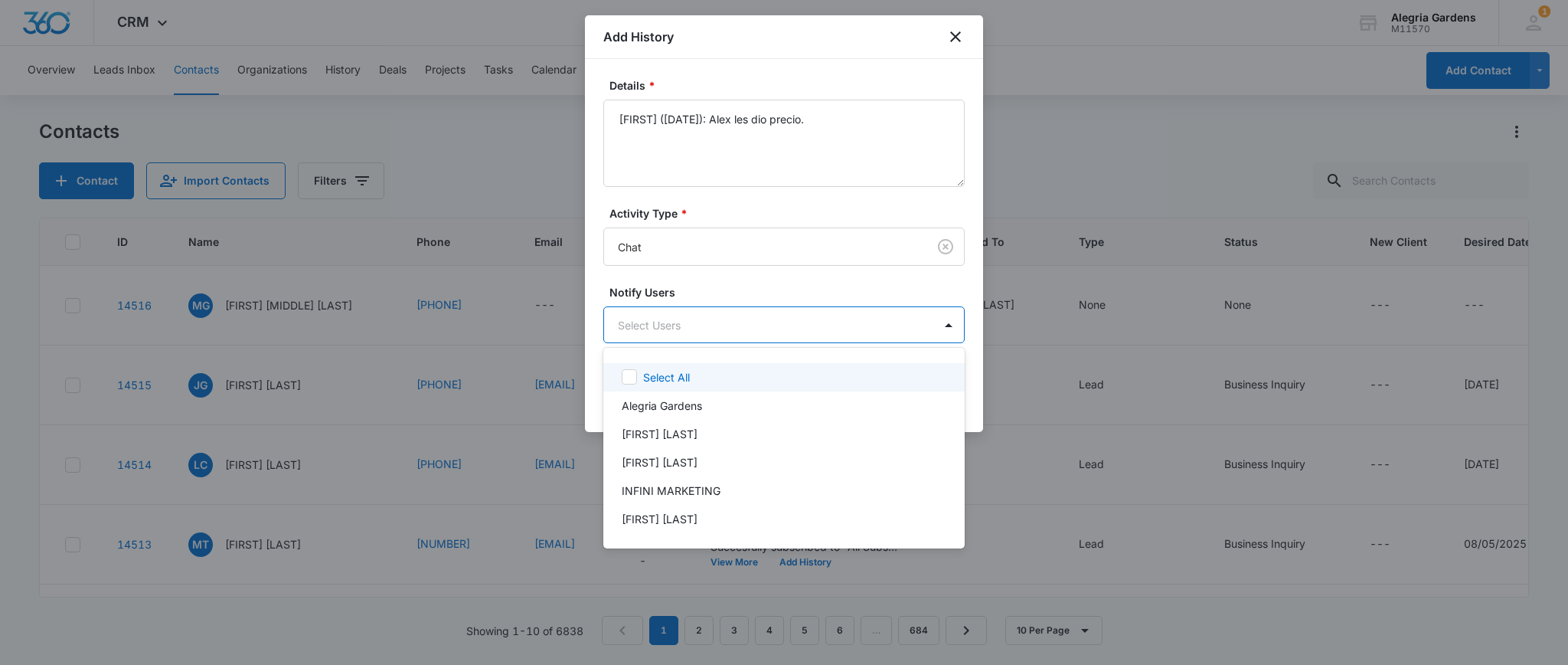 click on "Contact created.
First Name: [FIRST]
Last Name: [MIDDLE] [LAST]
Phone: [PHONE]
Source: Called
Status(es): None
Type(s): None
Assignee(s): [FIRST] [LAST] View More Add History [FIRST] [LAST] None None --- --- --- --- ---" at bounding box center (784, 332) 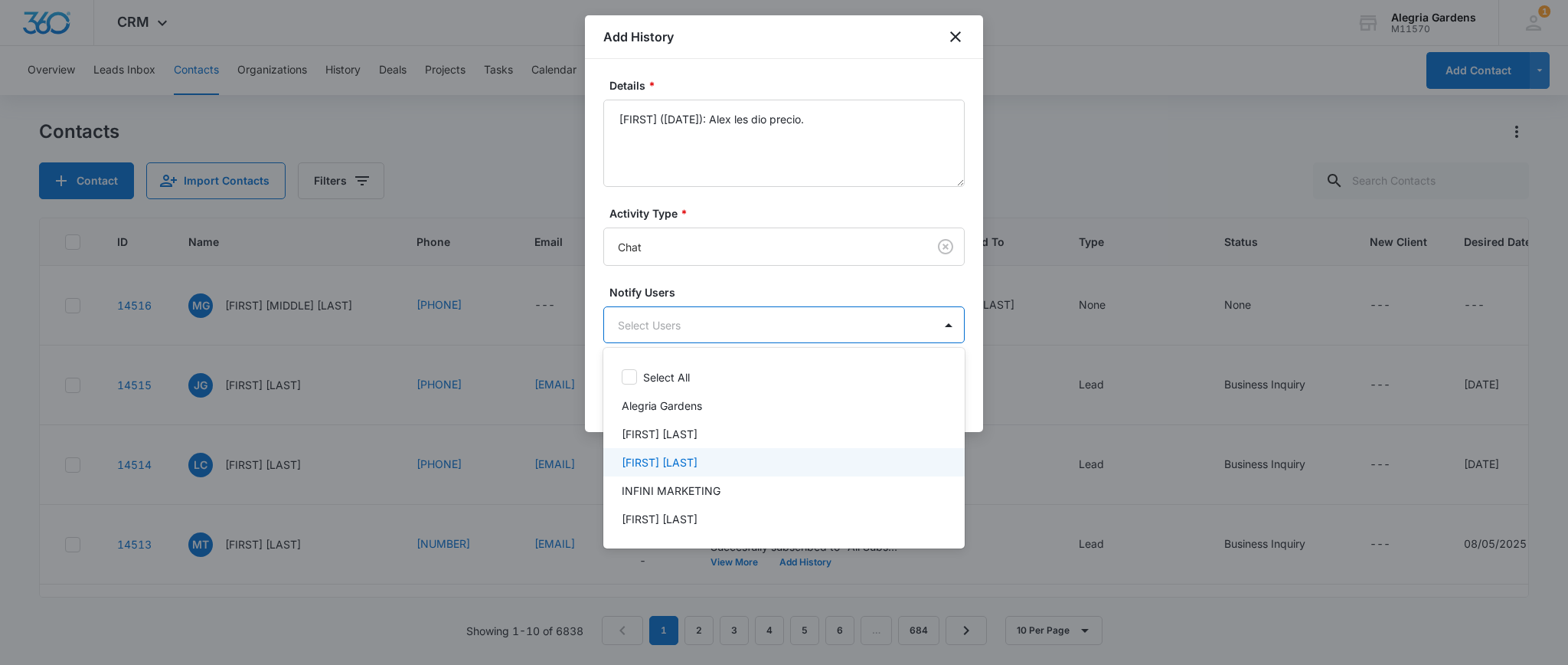 click on "[FIRST] [LAST]" at bounding box center (659, 462) 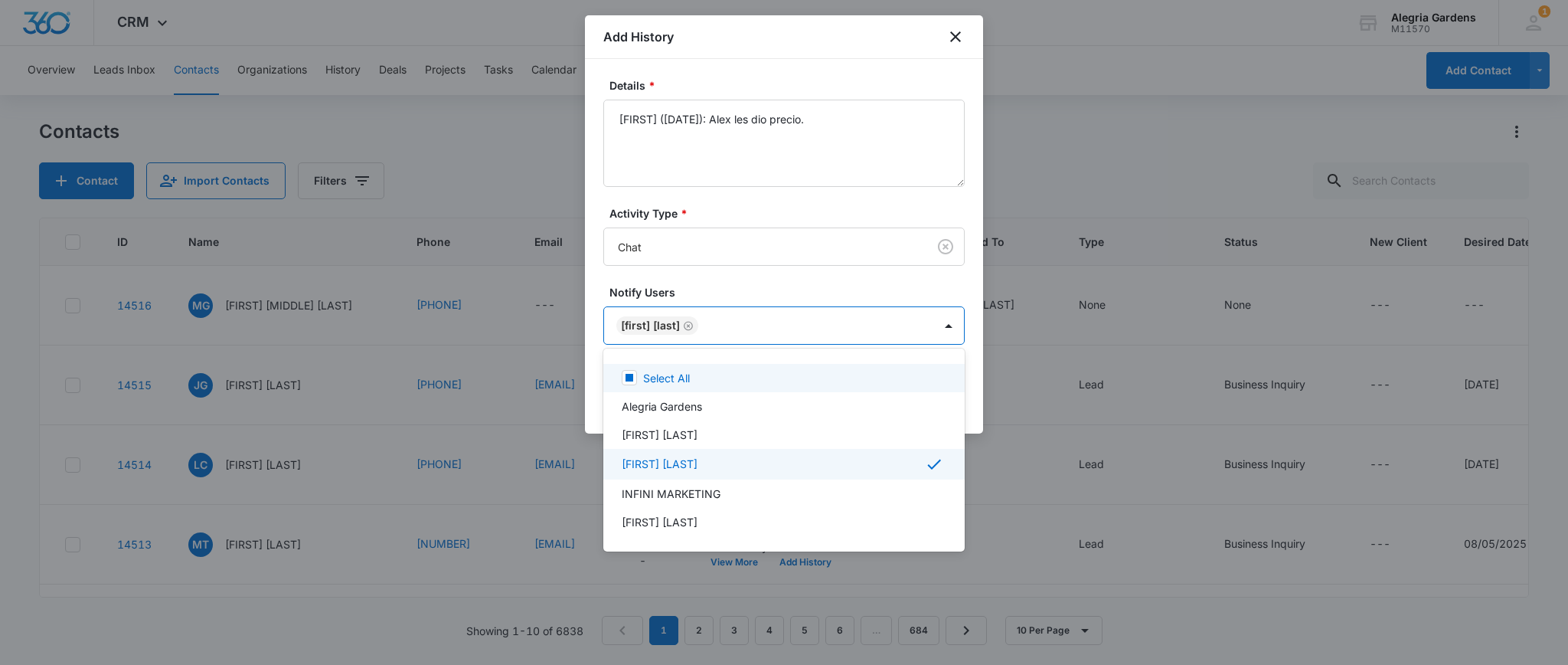 click at bounding box center [784, 332] 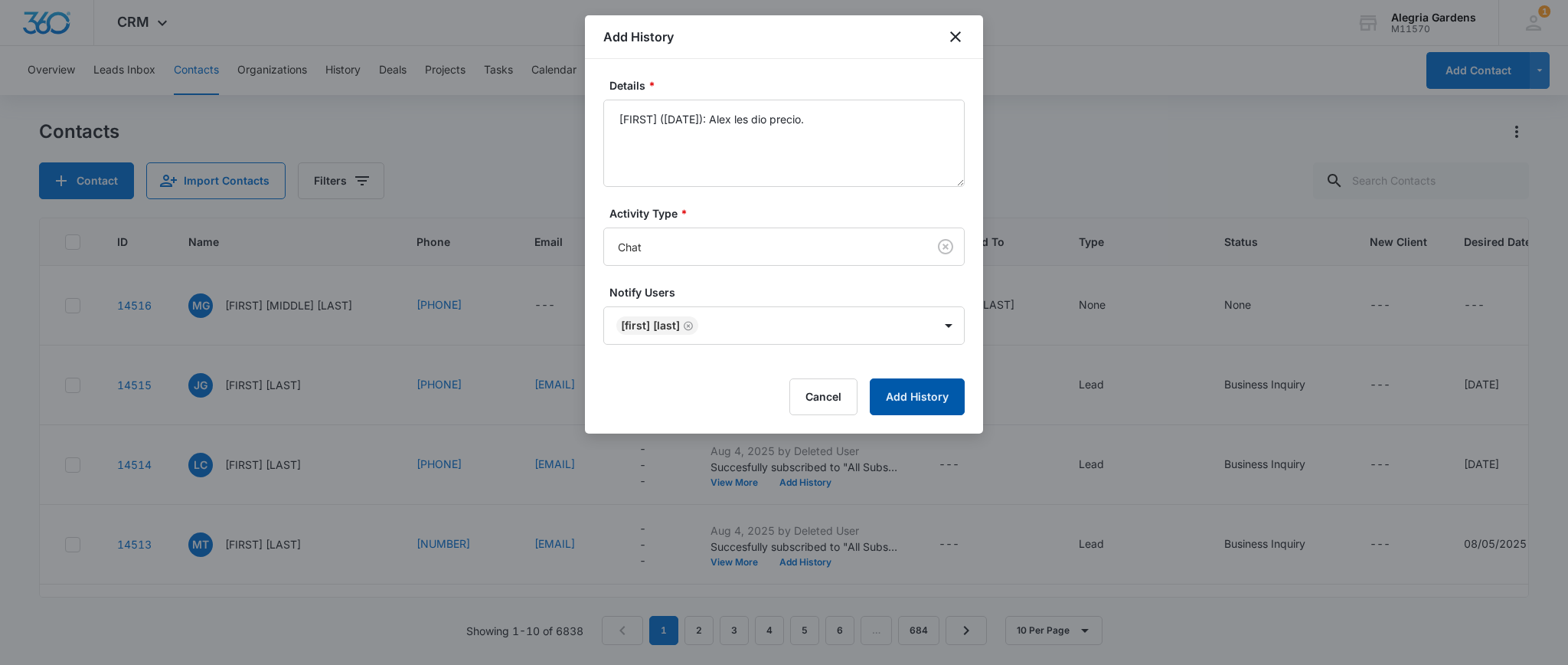 click on "Add History" at bounding box center (917, 397) 